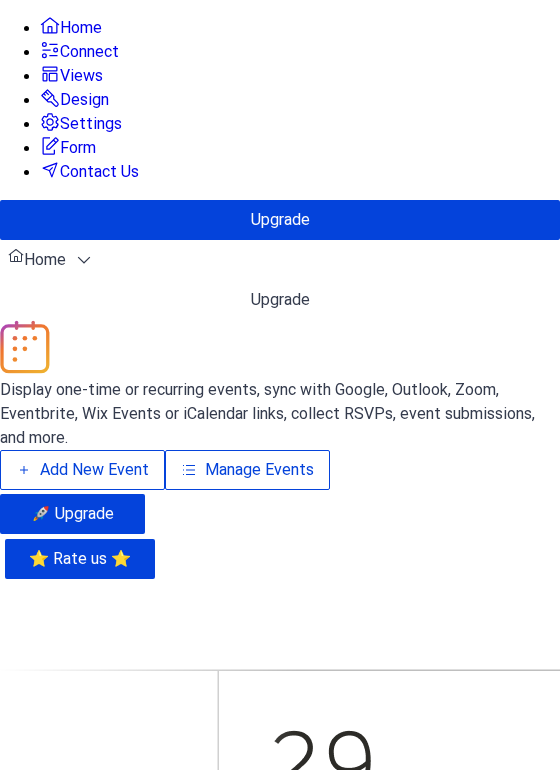 scroll, scrollTop: 0, scrollLeft: 0, axis: both 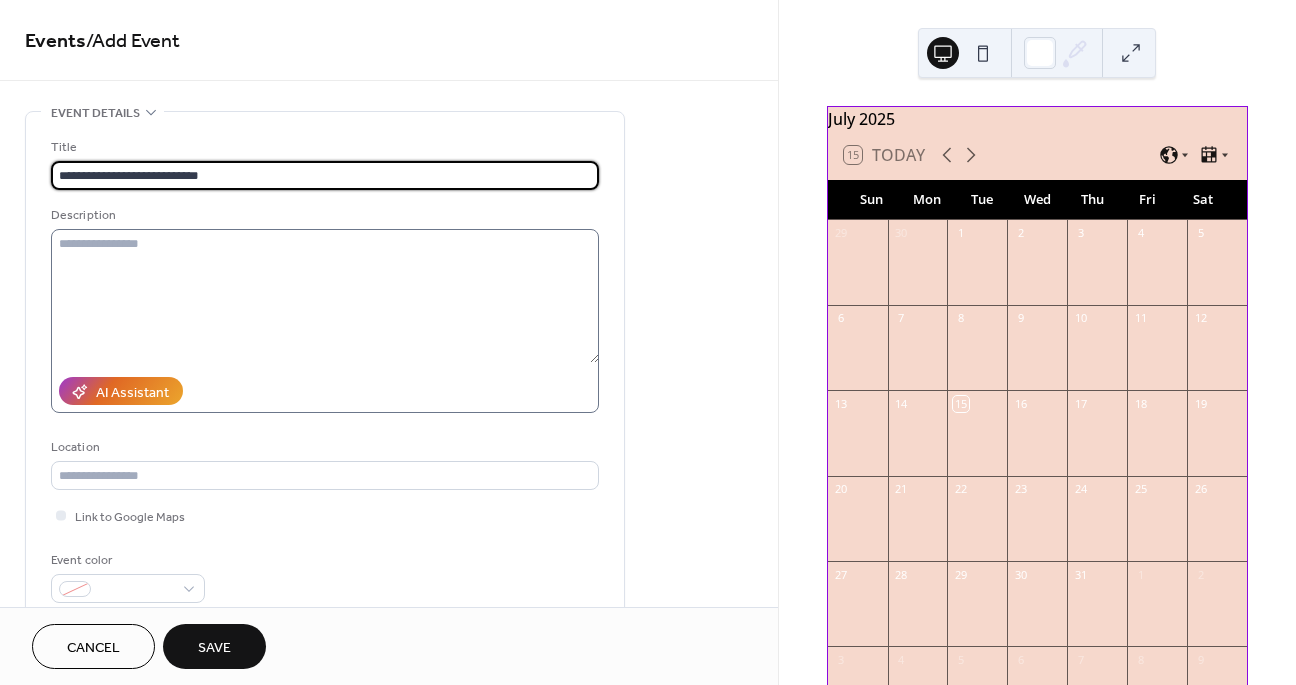 type on "**********" 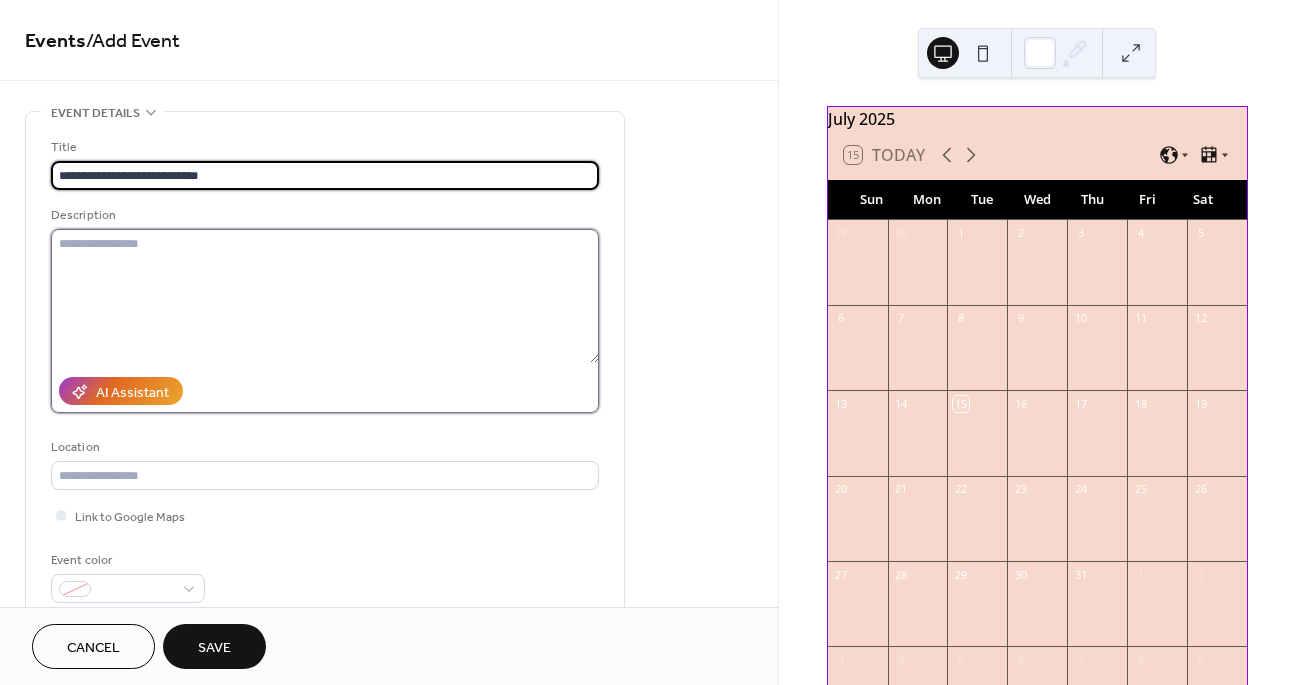 click at bounding box center [325, 296] 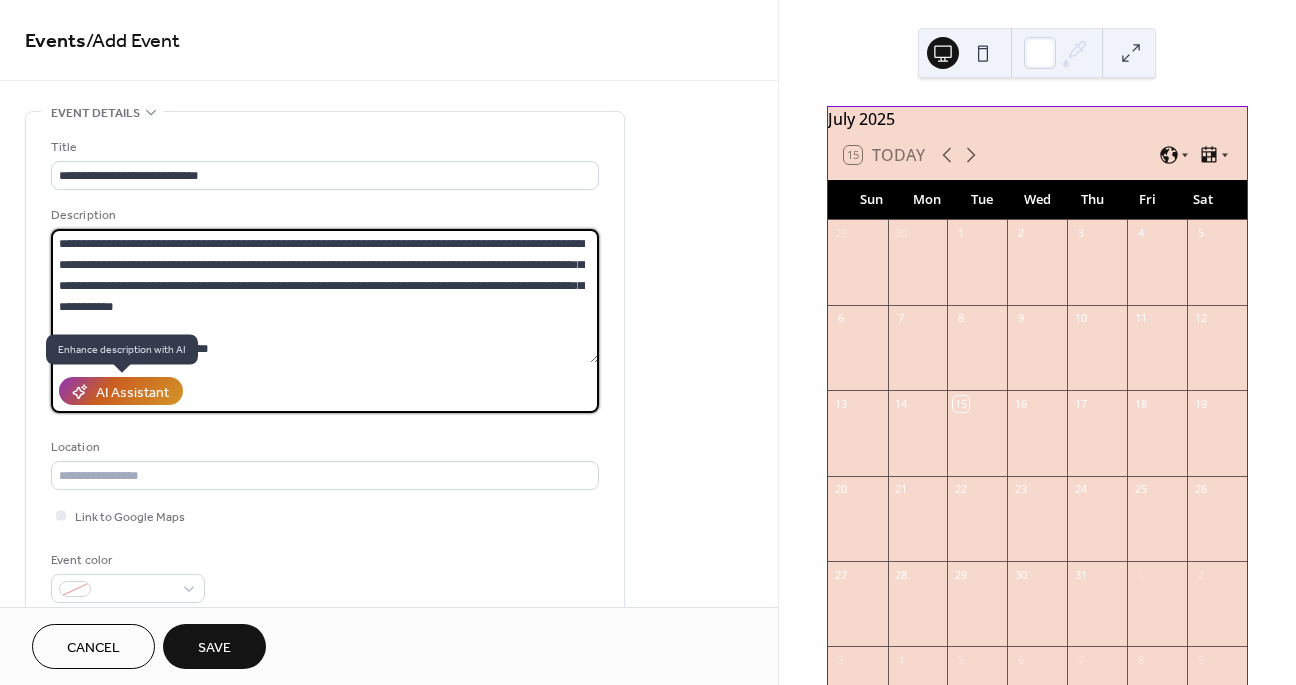 type on "**********" 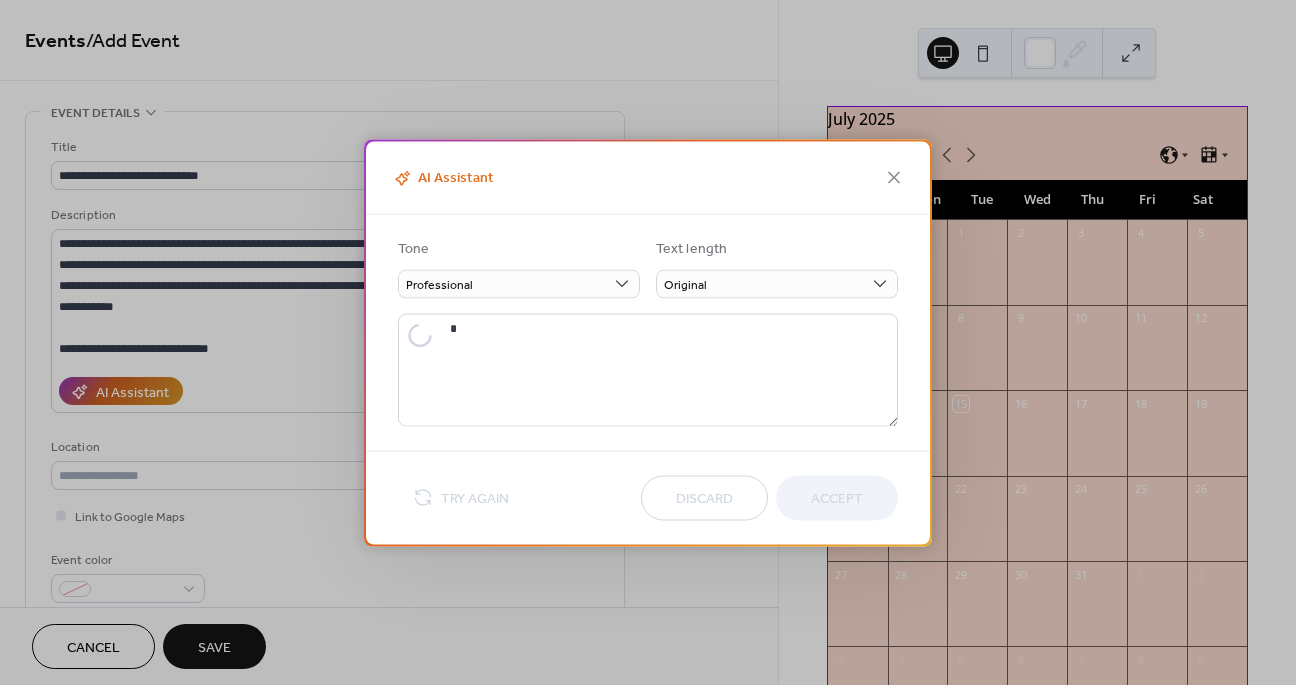 type on "**********" 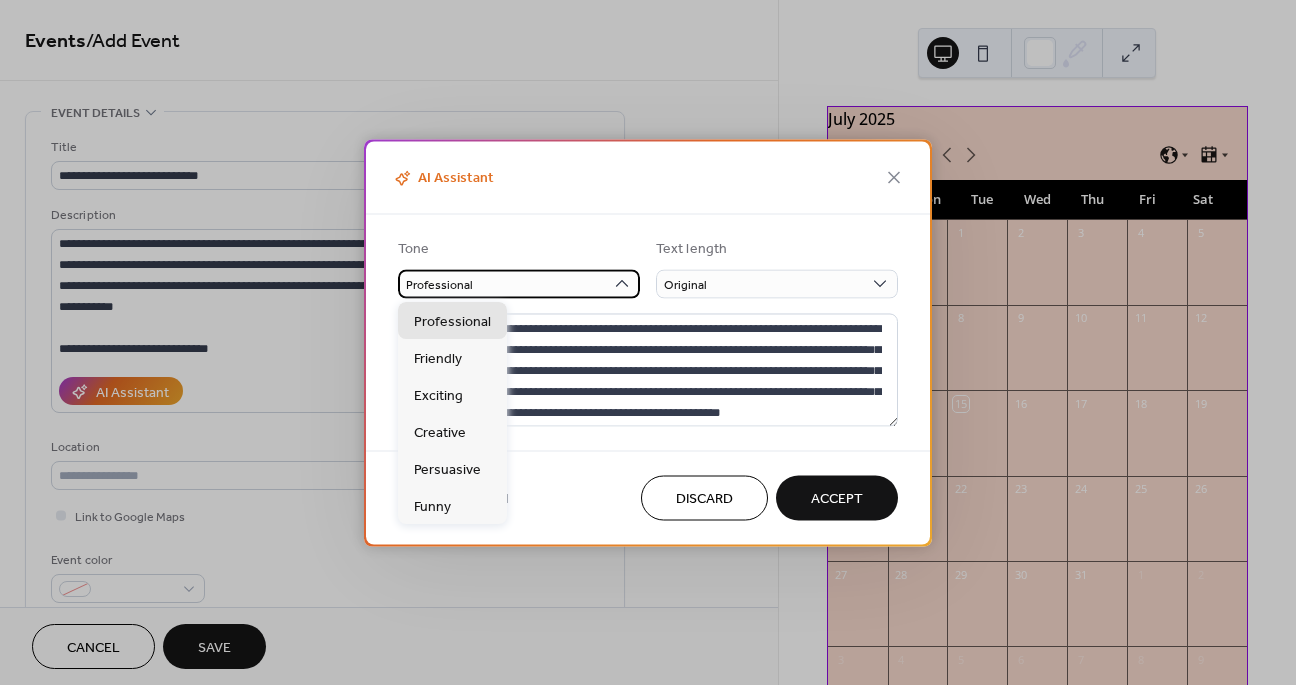click on "Professional" at bounding box center (519, 283) 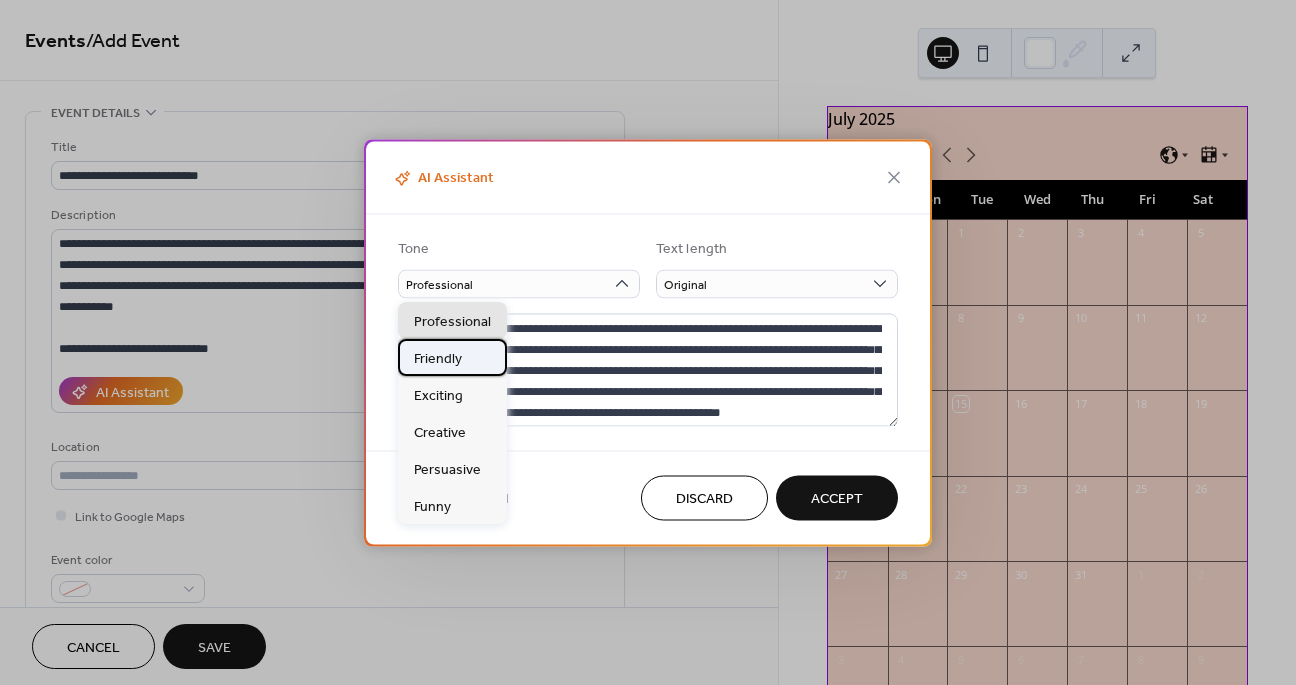 click on "Friendly" at bounding box center (452, 357) 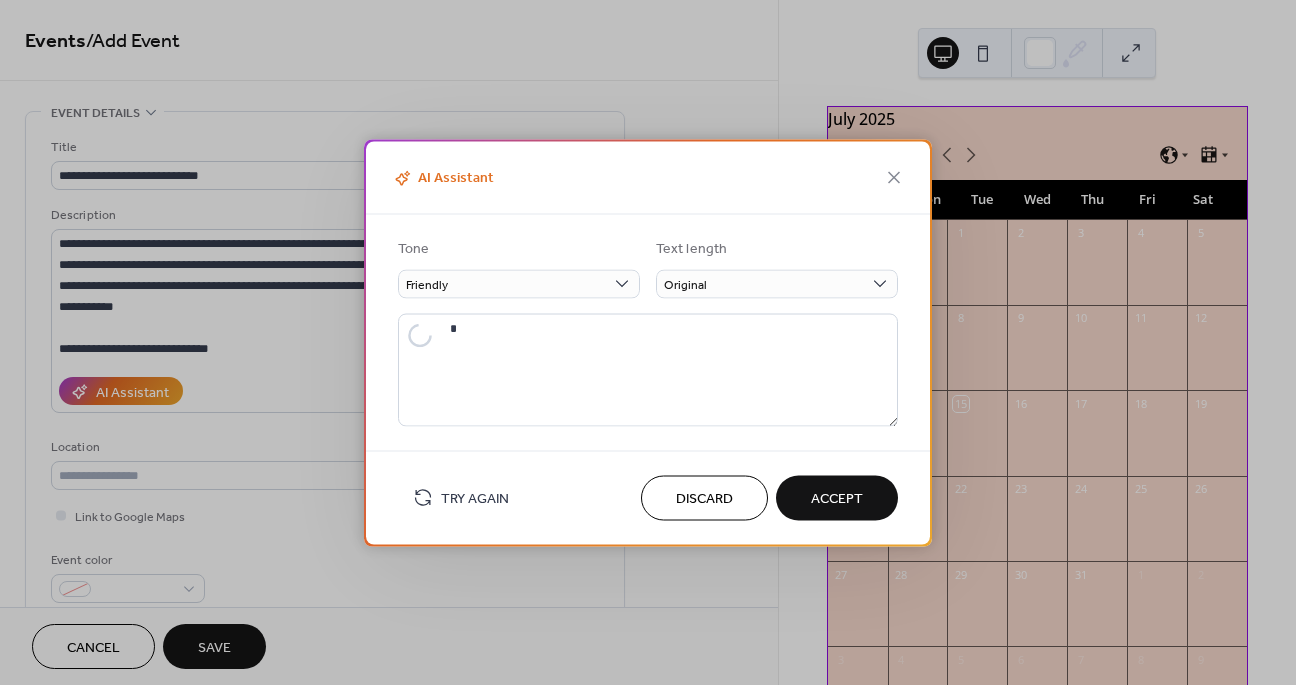 type on "**********" 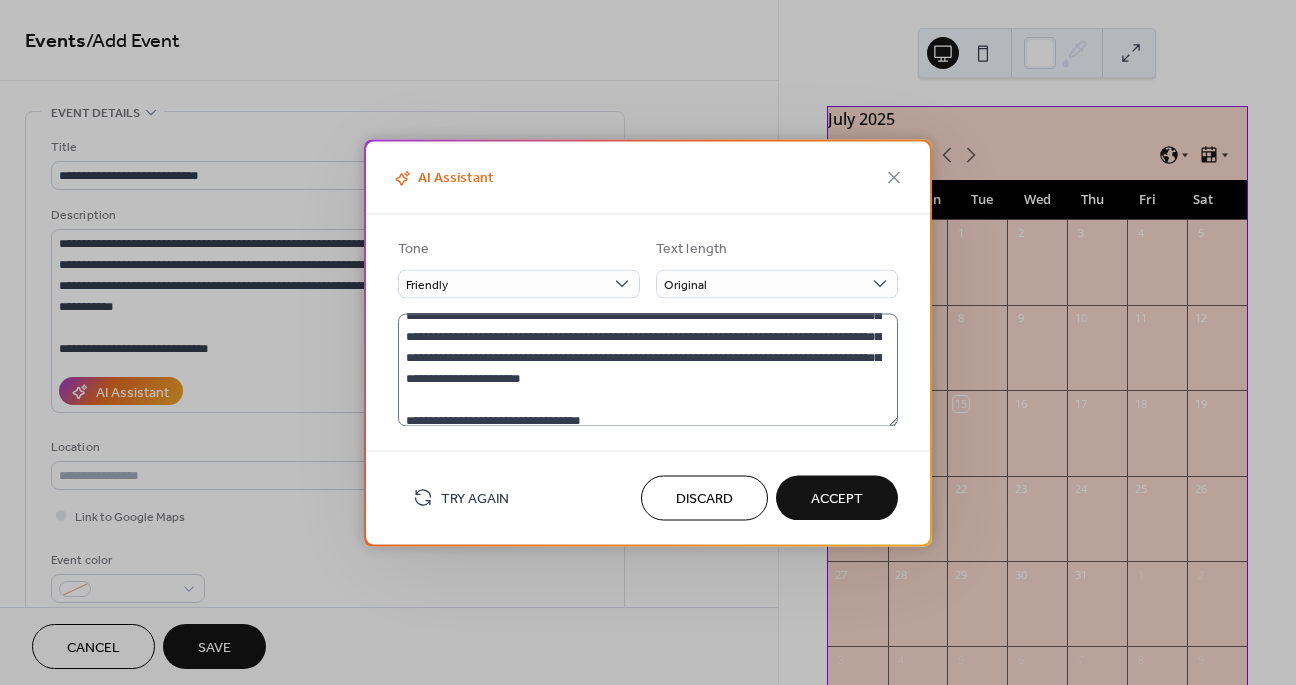scroll, scrollTop: 42, scrollLeft: 0, axis: vertical 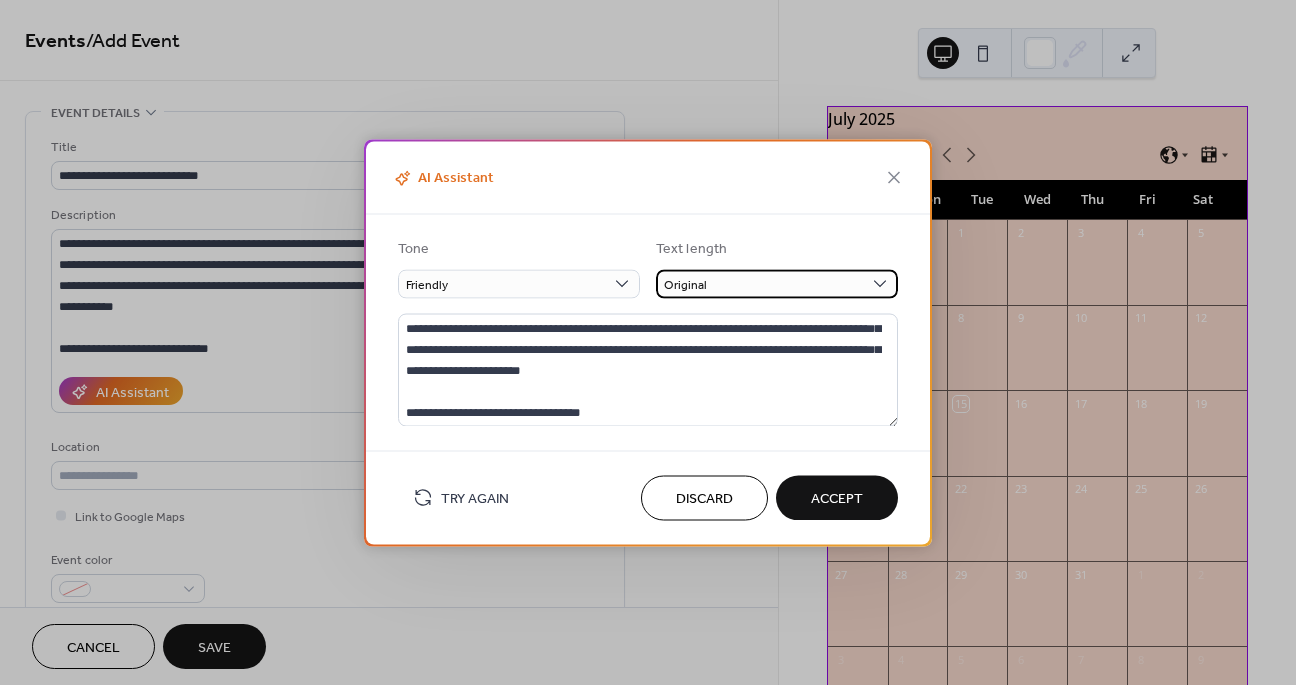 click on "Original" at bounding box center (777, 283) 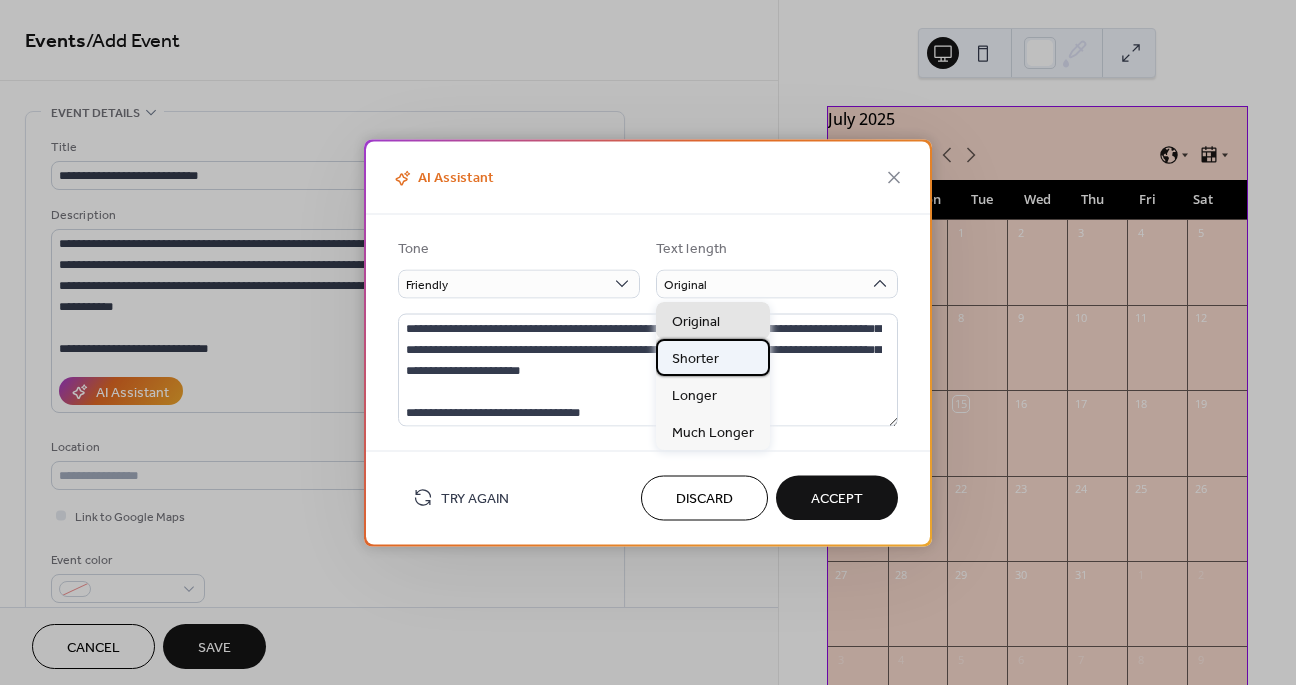 click on "Shorter" at bounding box center (695, 359) 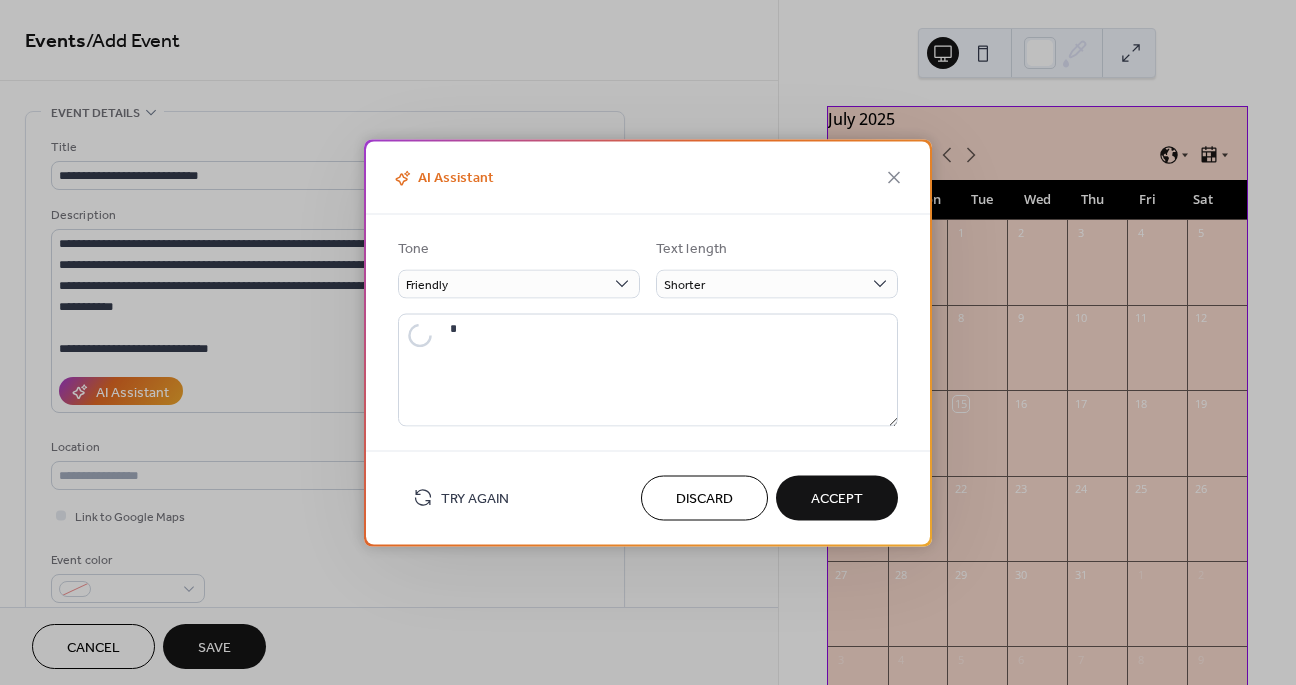 scroll, scrollTop: 0, scrollLeft: 0, axis: both 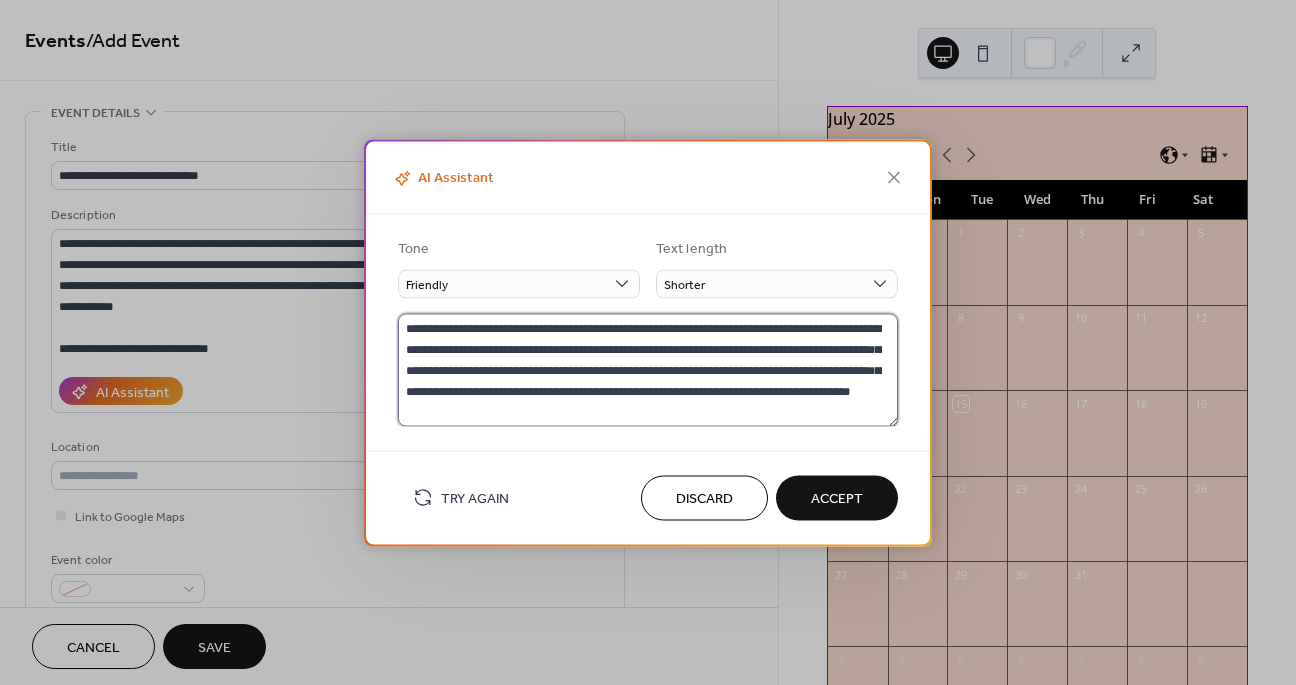 click on "**********" at bounding box center (648, 369) 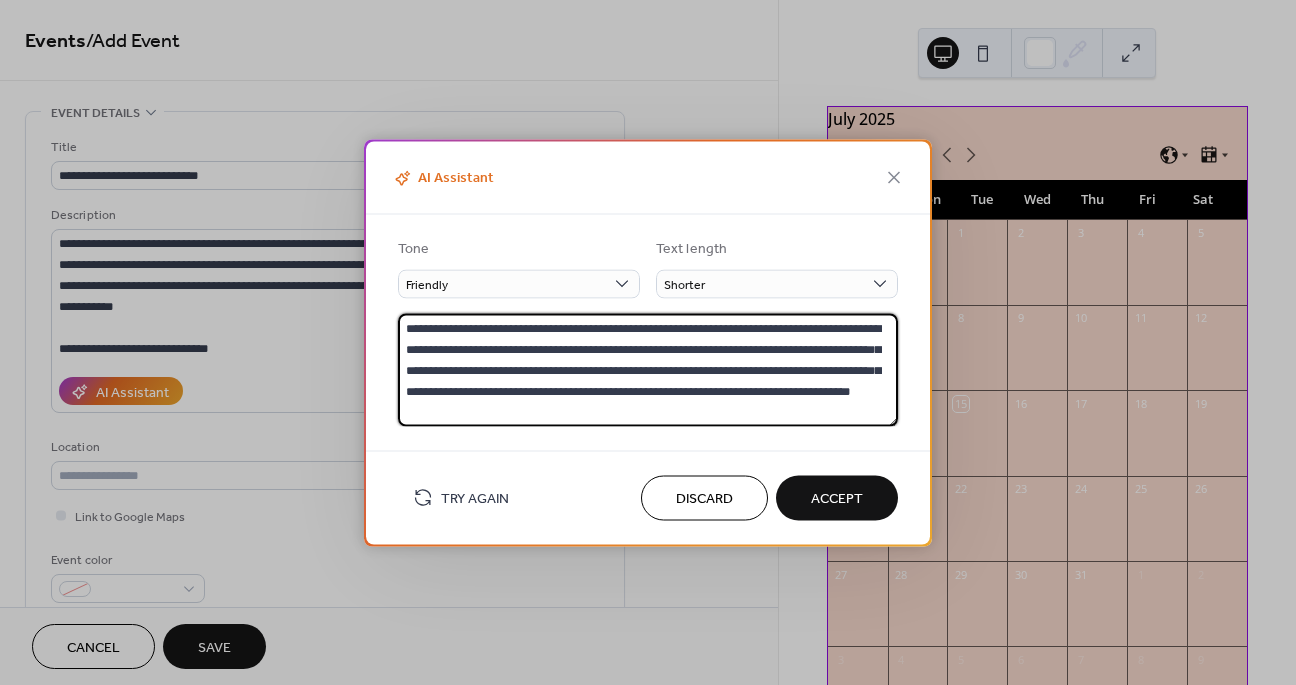 click on "**********" at bounding box center [648, 369] 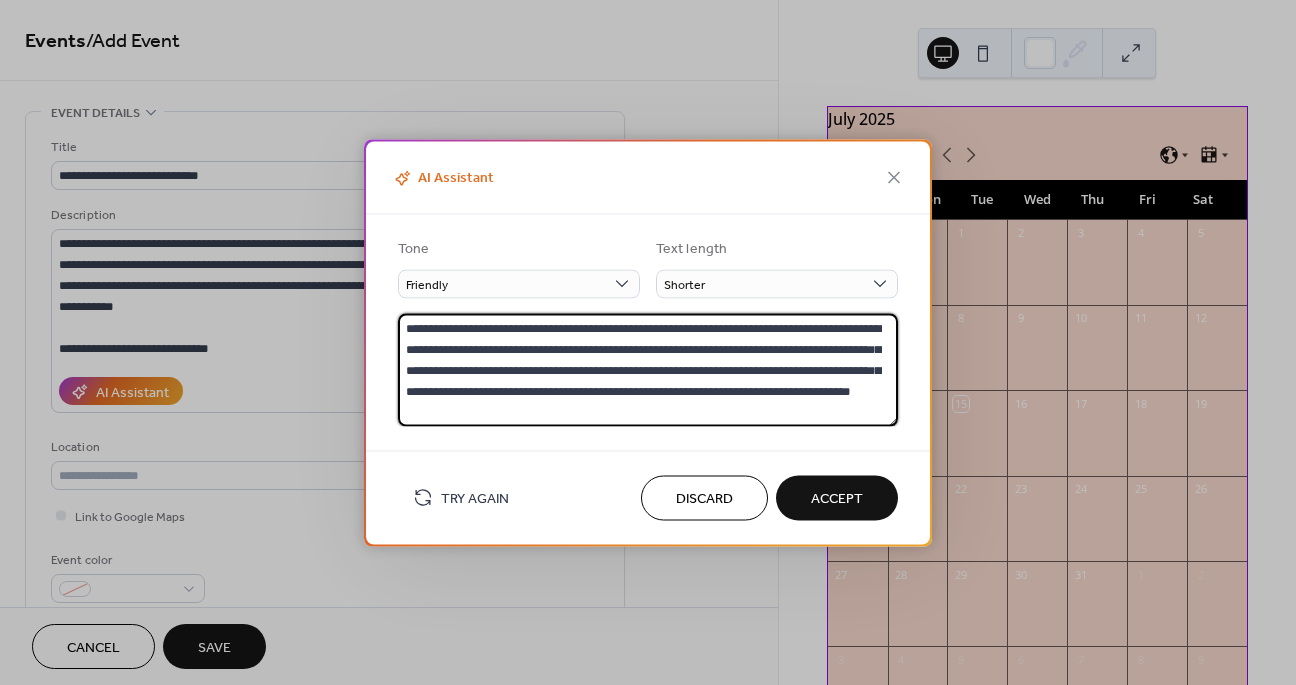 click on "Accept" at bounding box center [837, 499] 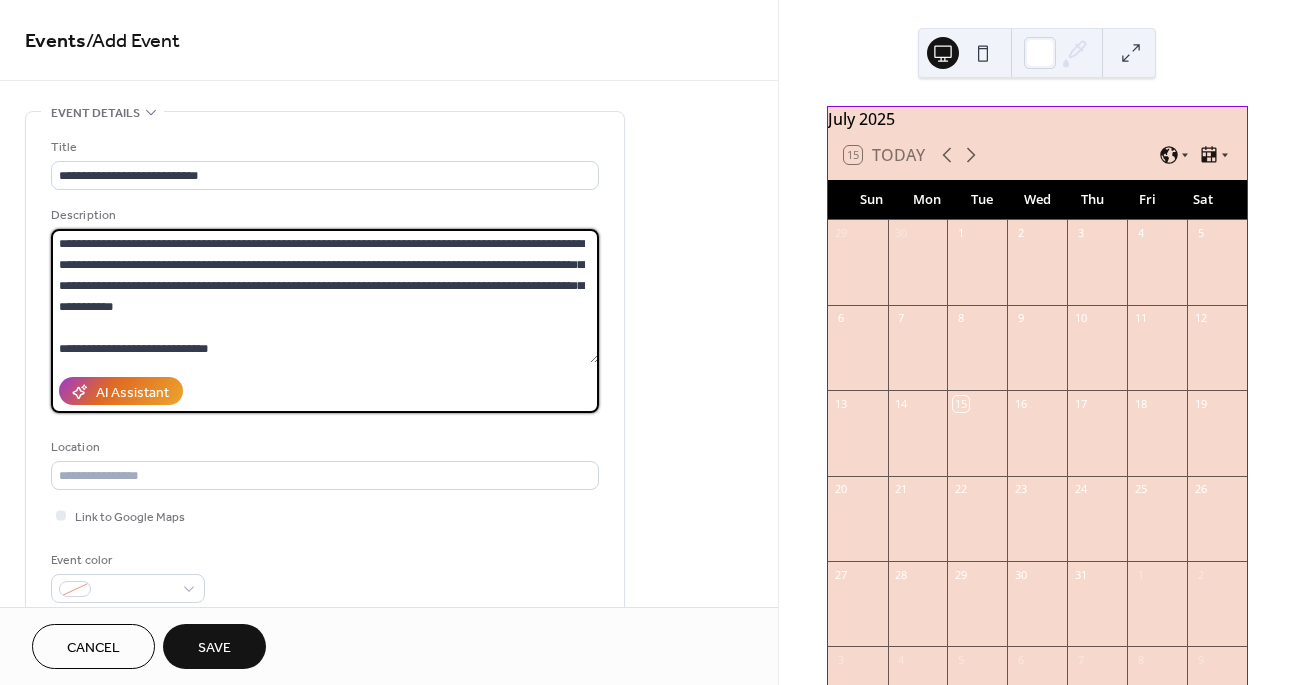 click on "**********" at bounding box center (325, 296) 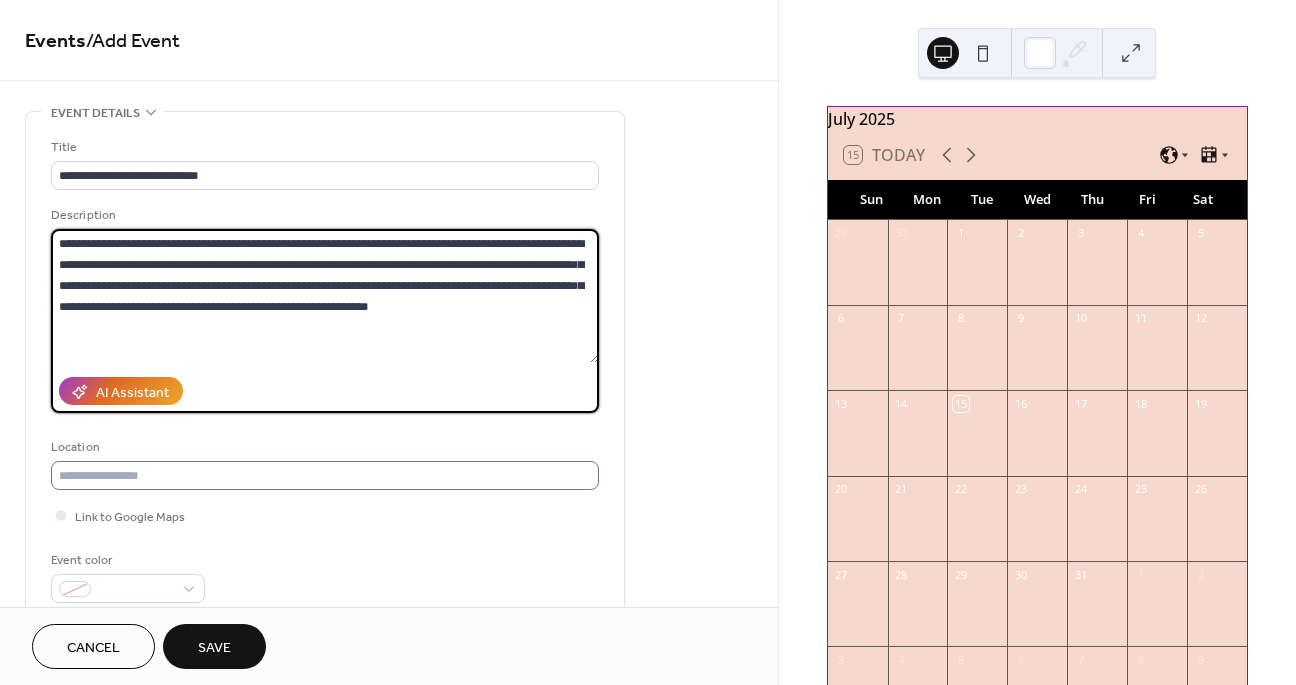 type on "**********" 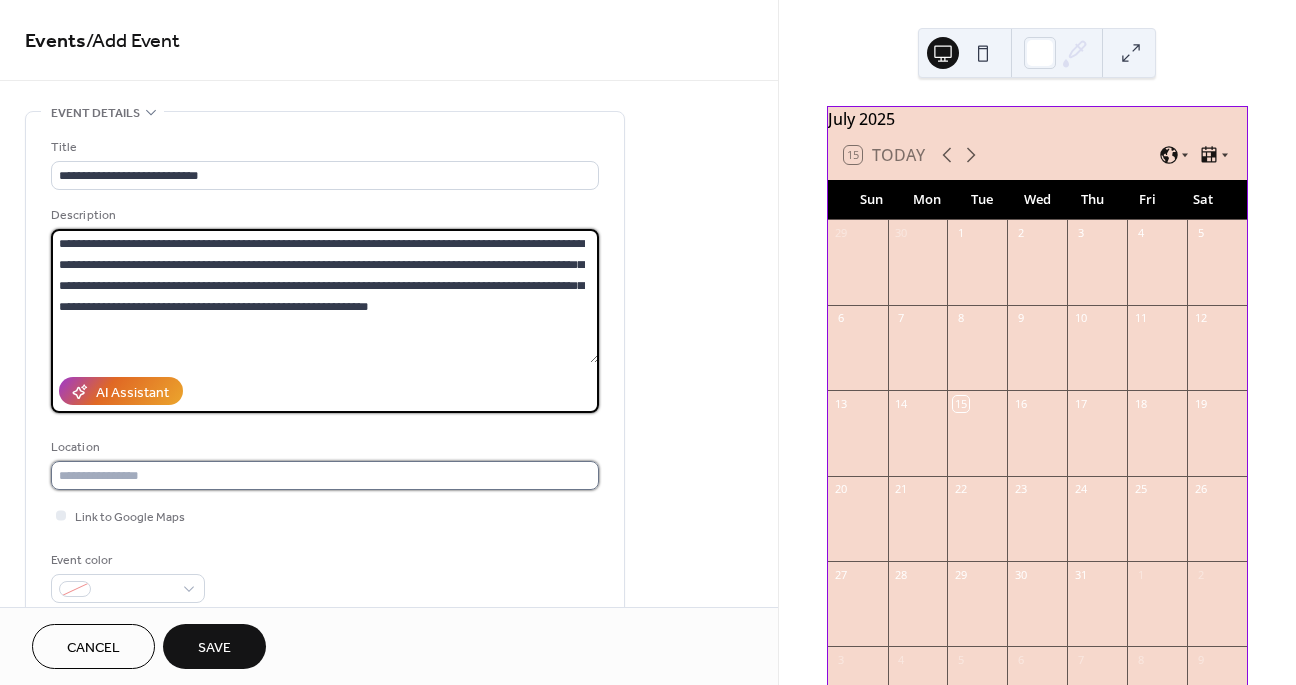 click at bounding box center (325, 475) 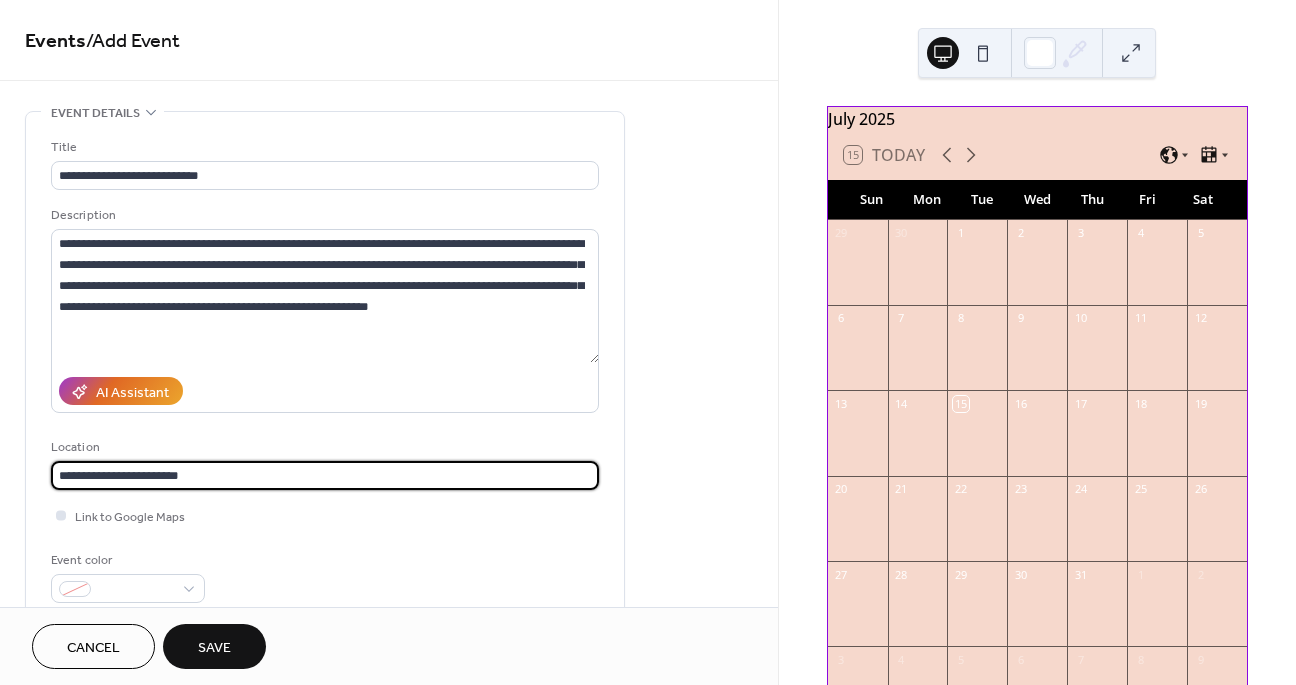 type on "**********" 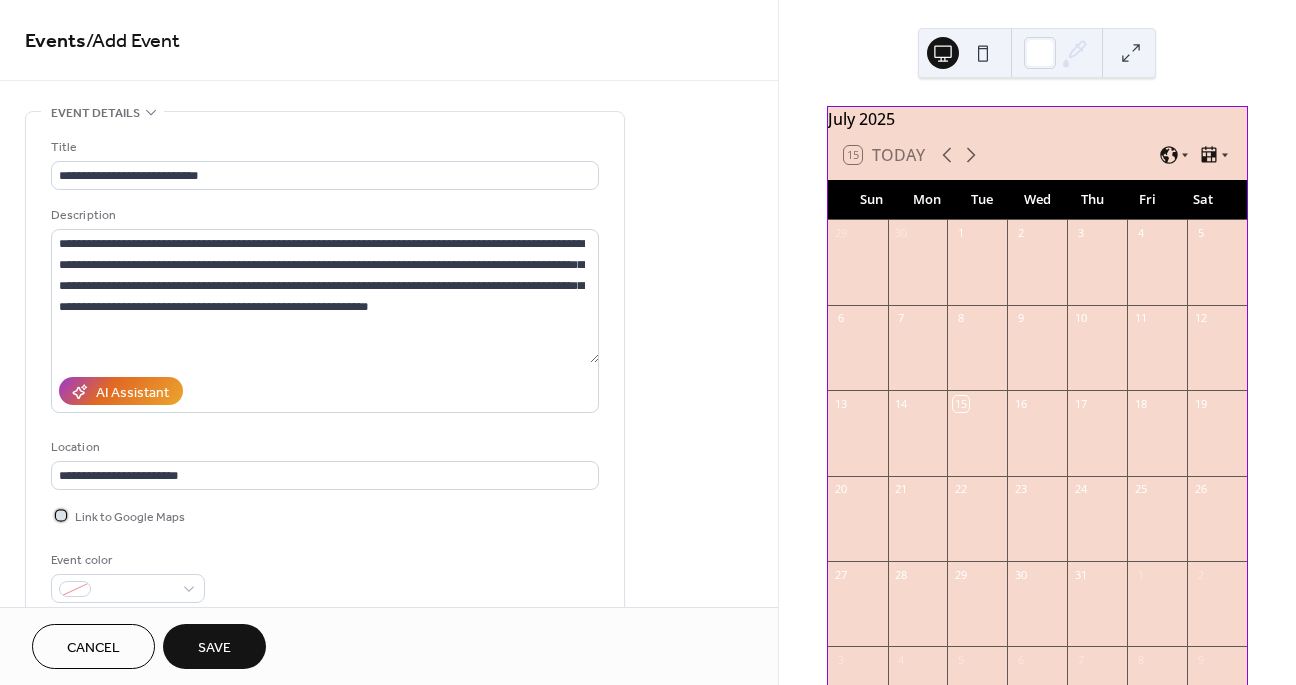click at bounding box center [61, 515] 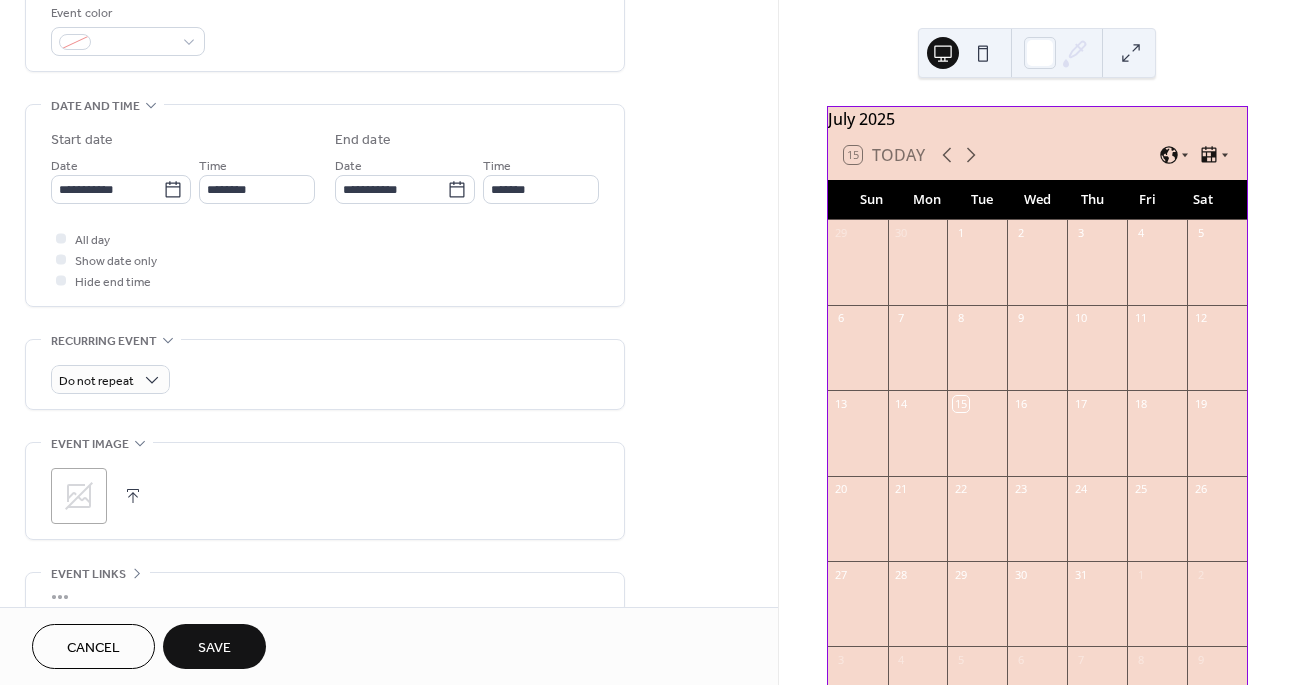 scroll, scrollTop: 539, scrollLeft: 0, axis: vertical 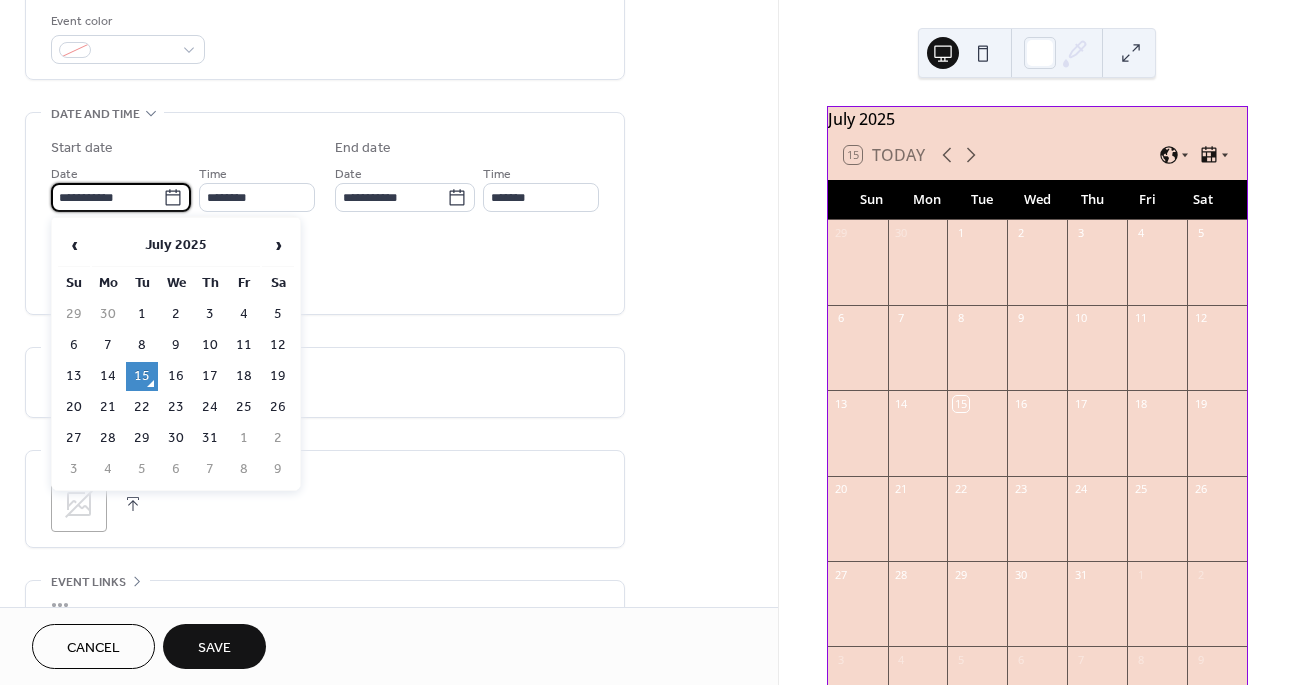 click on "**********" at bounding box center (107, 197) 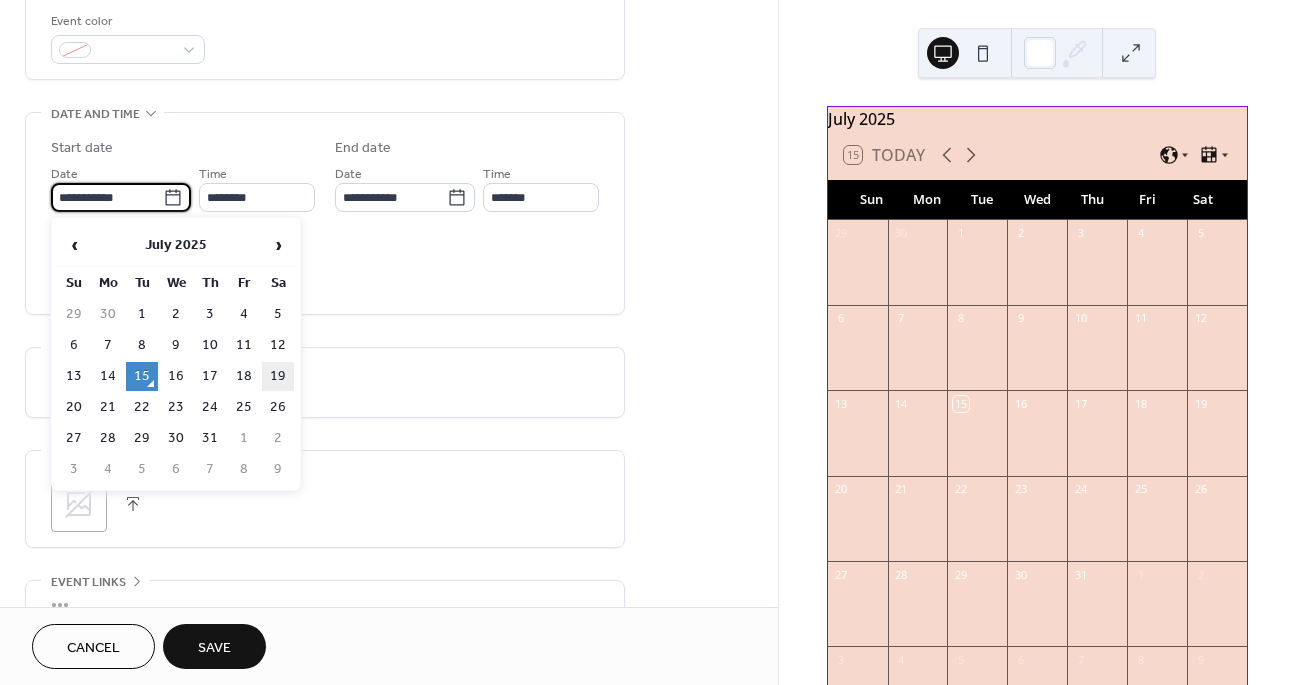 click on "19" at bounding box center [278, 376] 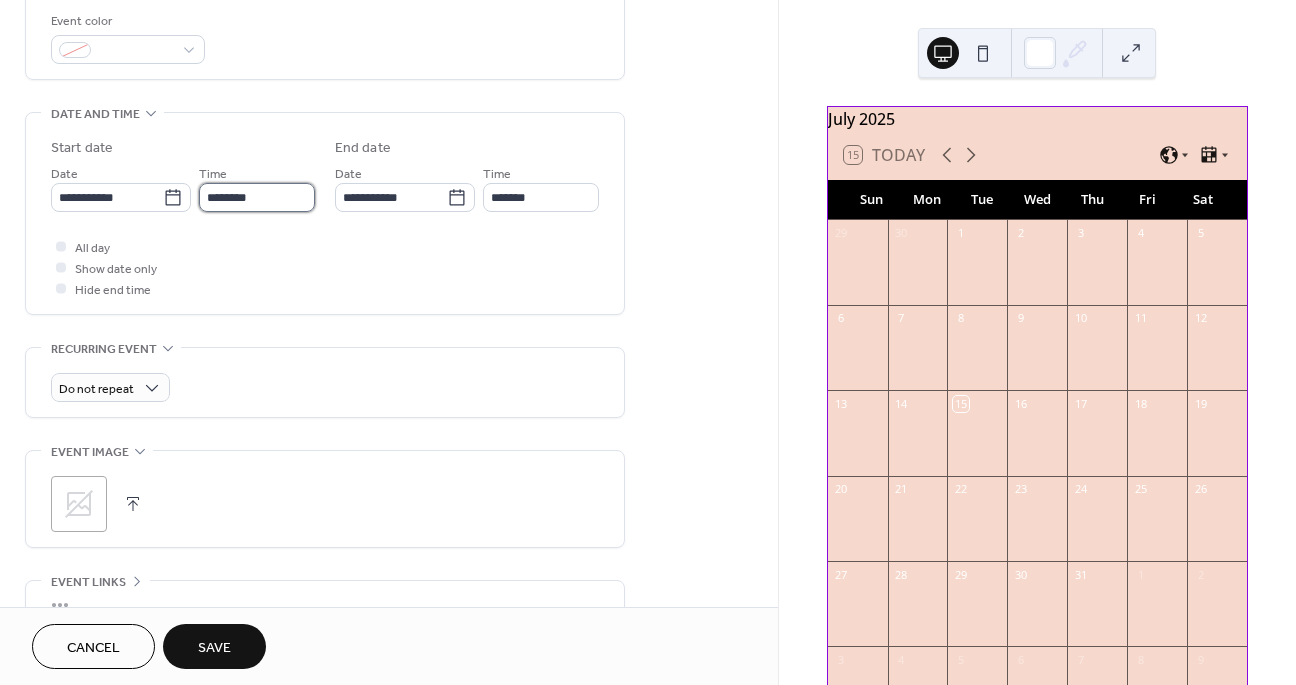 click on "********" at bounding box center (257, 197) 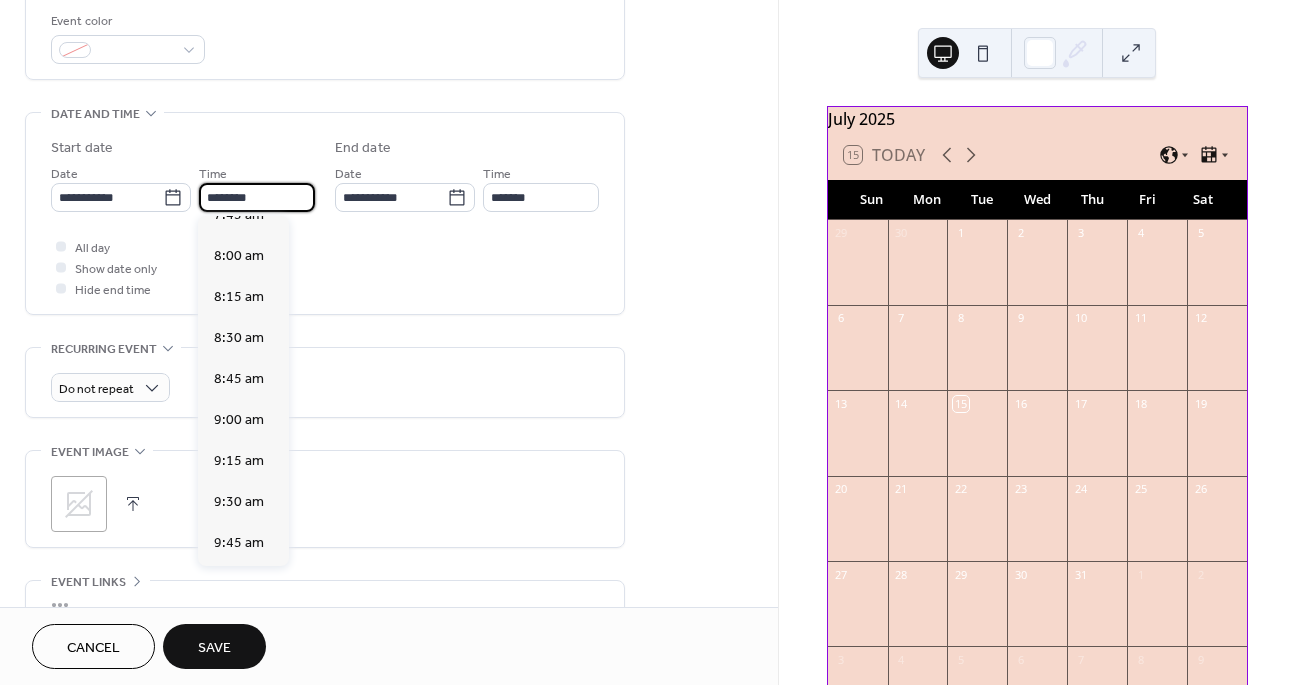 scroll, scrollTop: 1259, scrollLeft: 0, axis: vertical 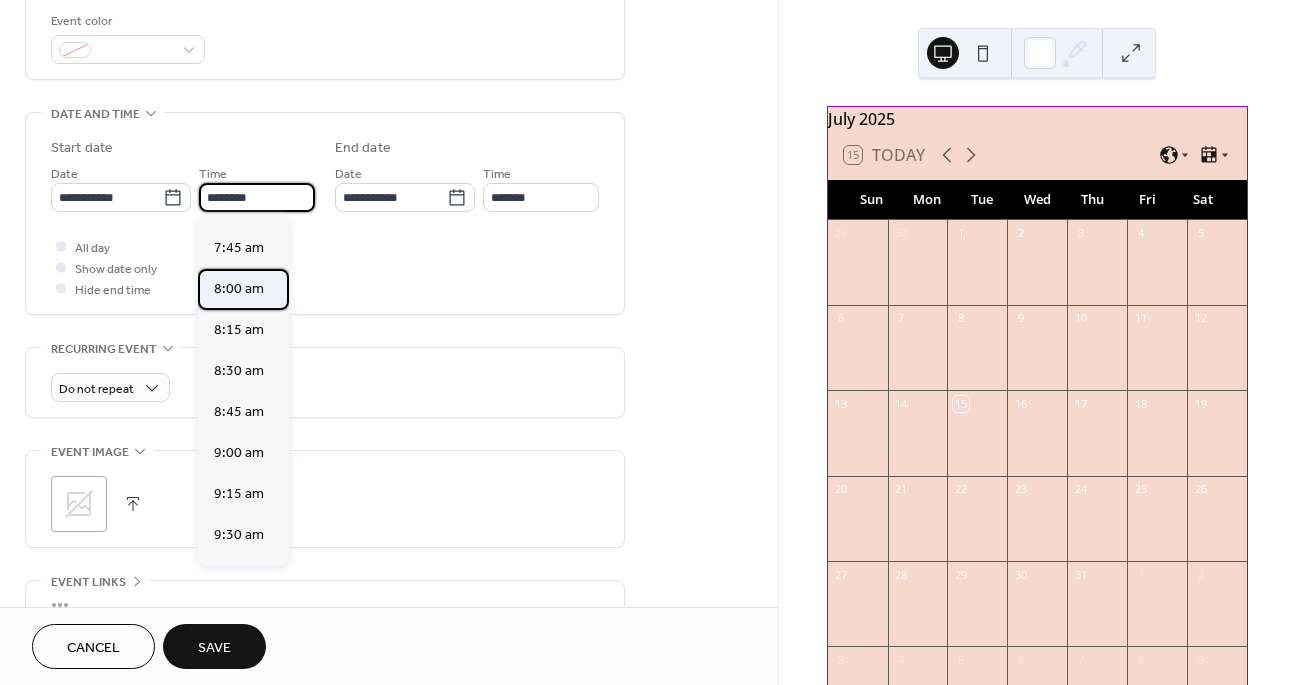click on "8:00 am" at bounding box center [239, 289] 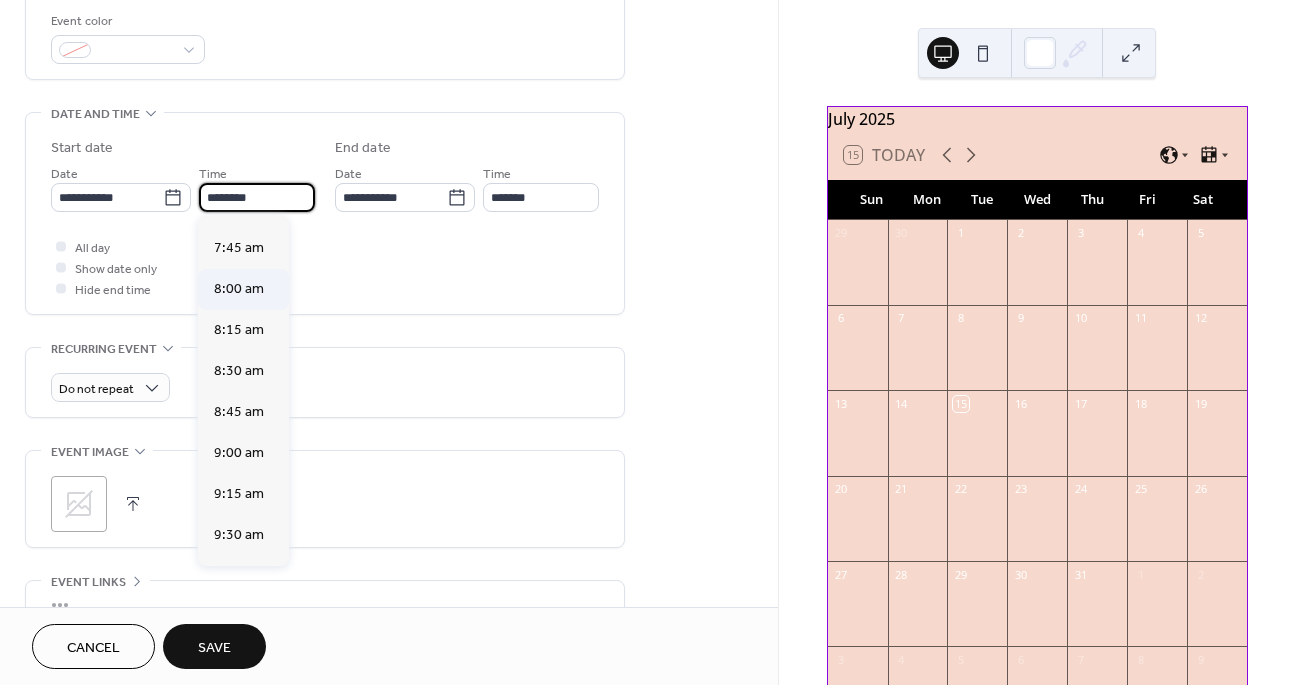 type on "*******" 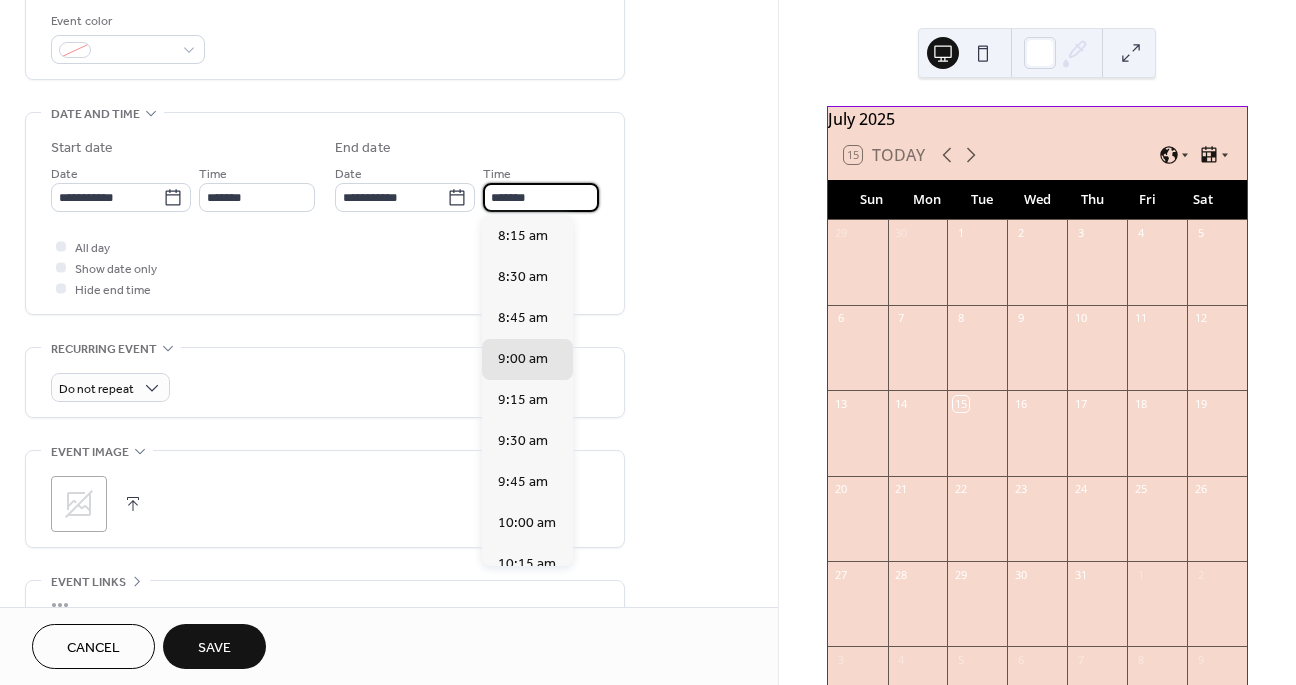 click on "*******" at bounding box center [541, 197] 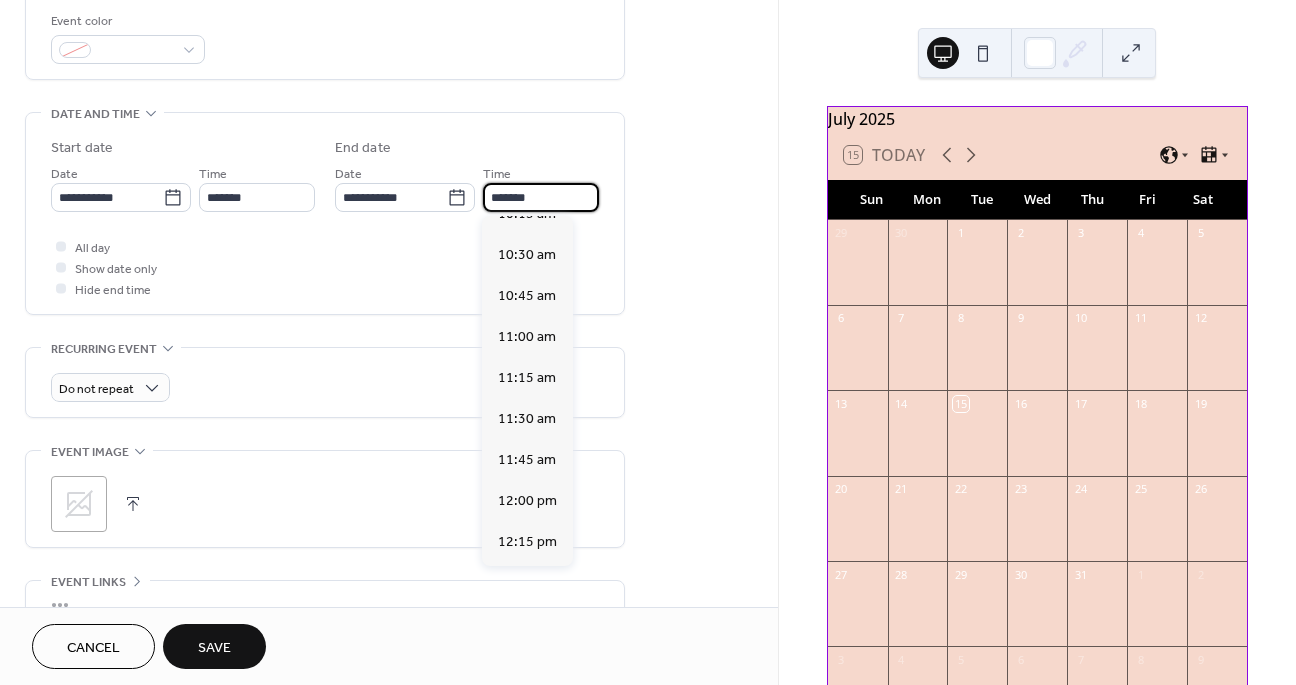 scroll, scrollTop: 358, scrollLeft: 0, axis: vertical 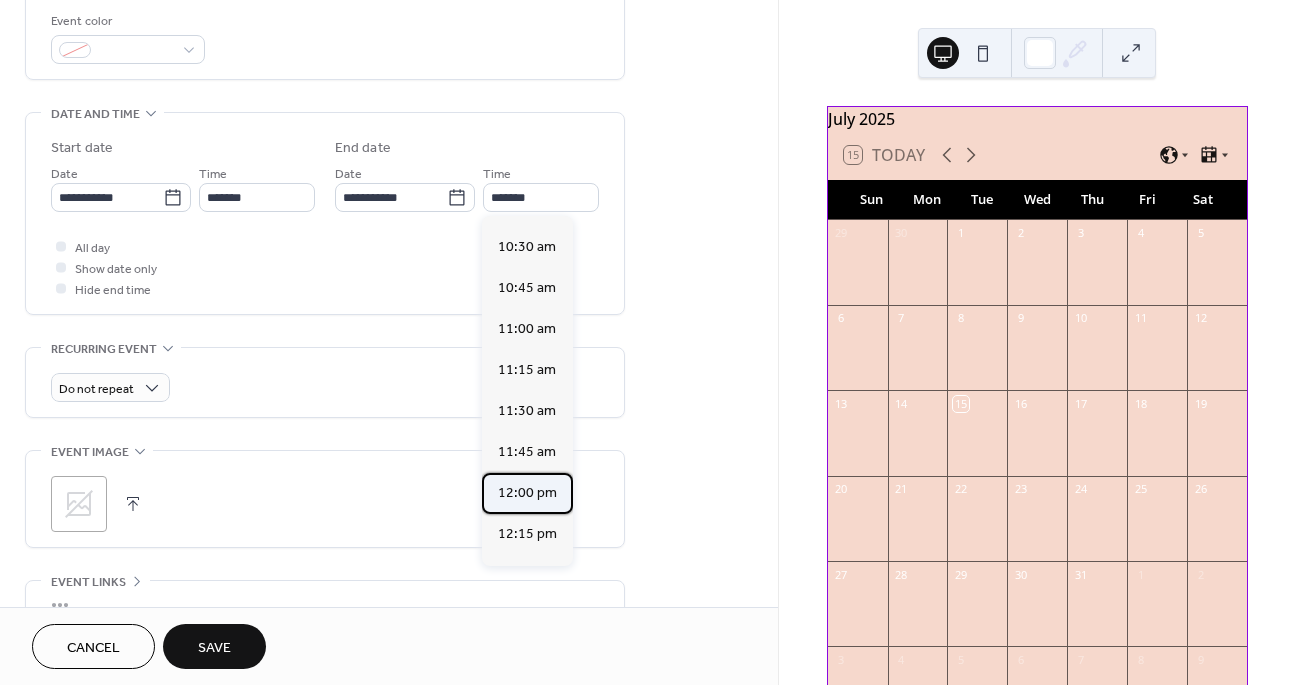 click on "12:00 pm" at bounding box center [527, 493] 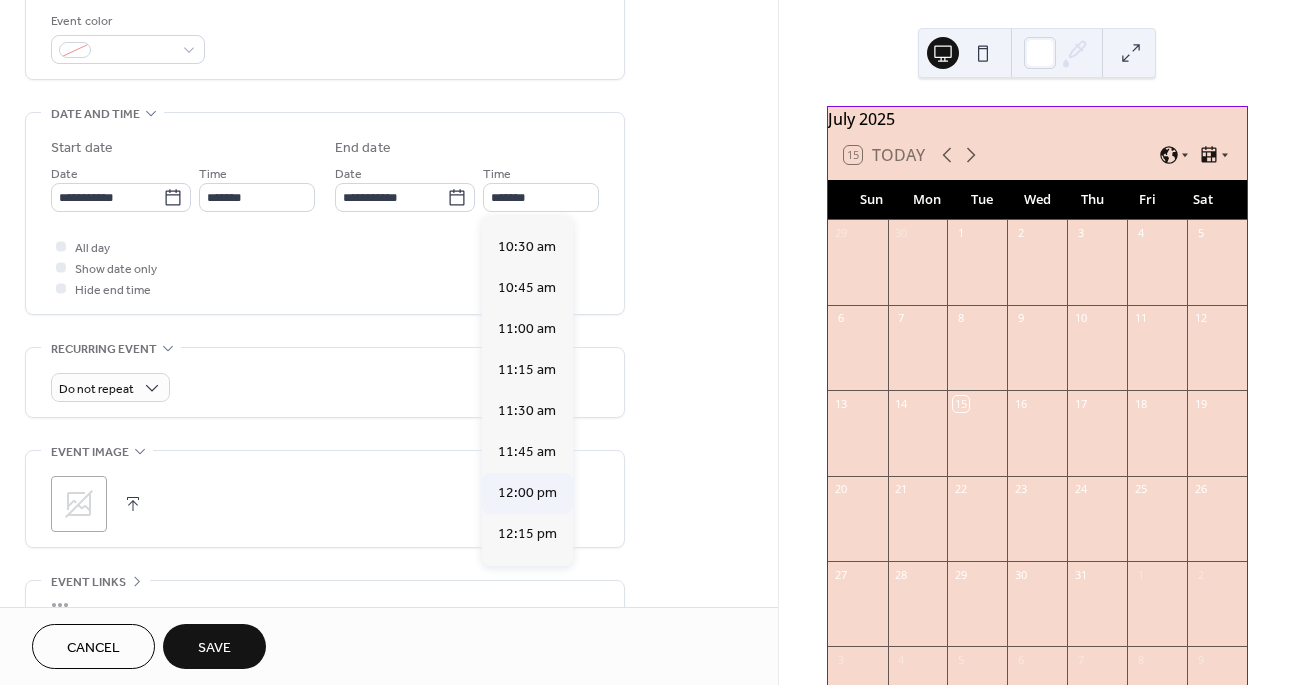type on "********" 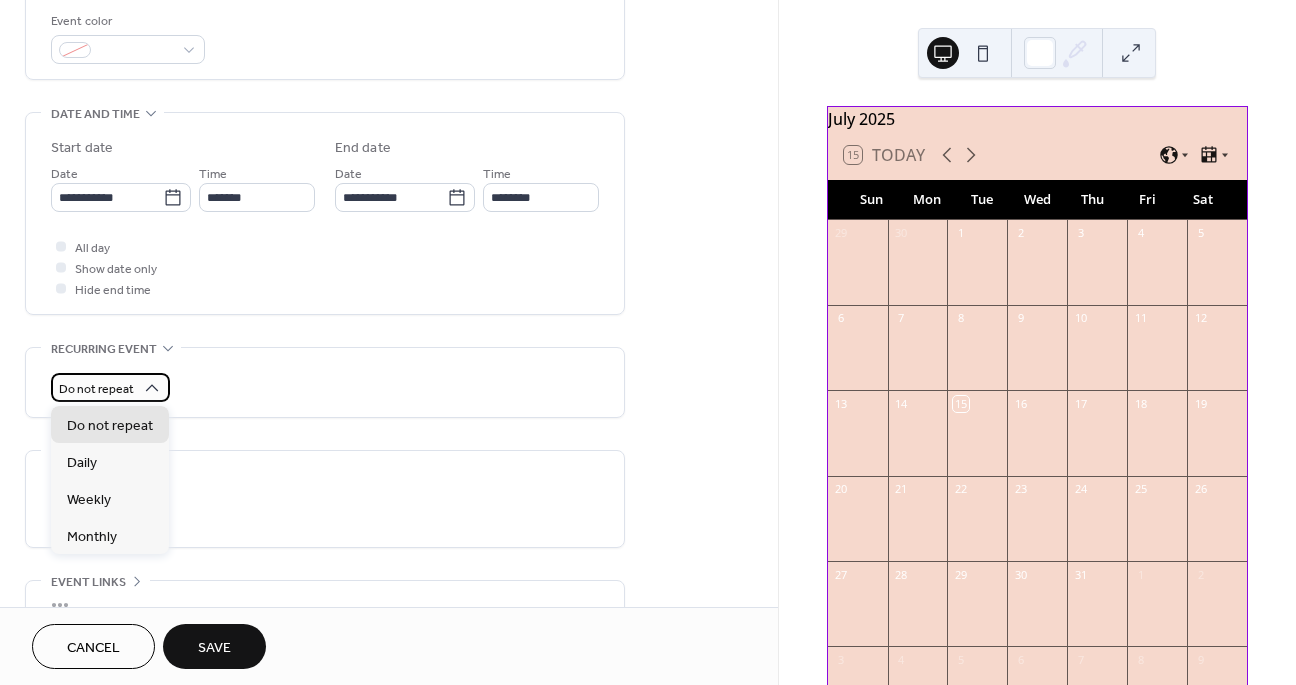 click on "Do not repeat" at bounding box center (96, 389) 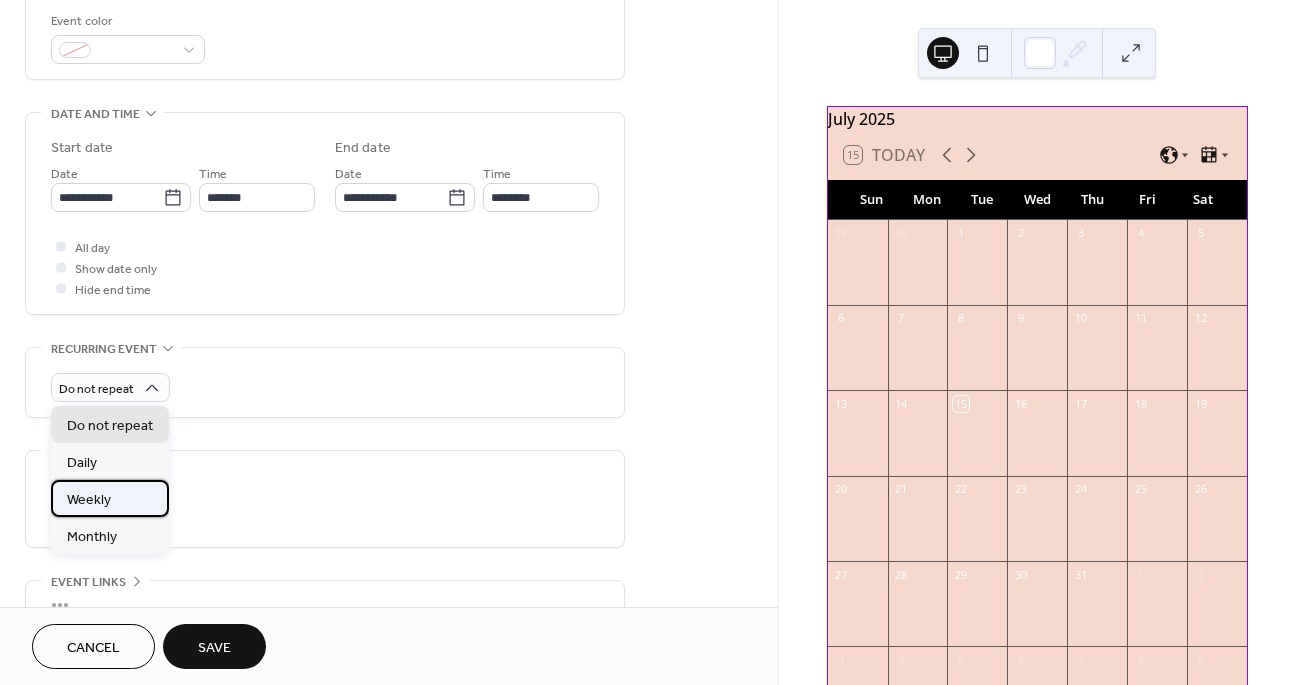 click on "Weekly" at bounding box center [89, 500] 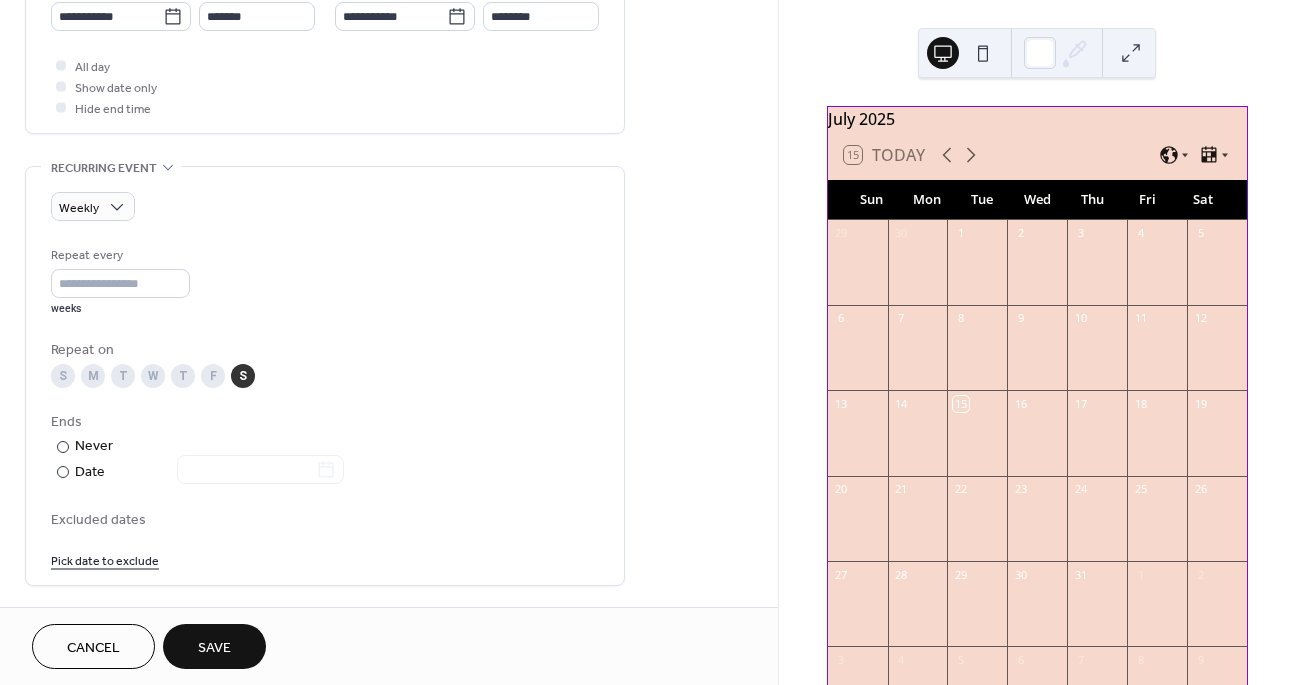 scroll, scrollTop: 730, scrollLeft: 0, axis: vertical 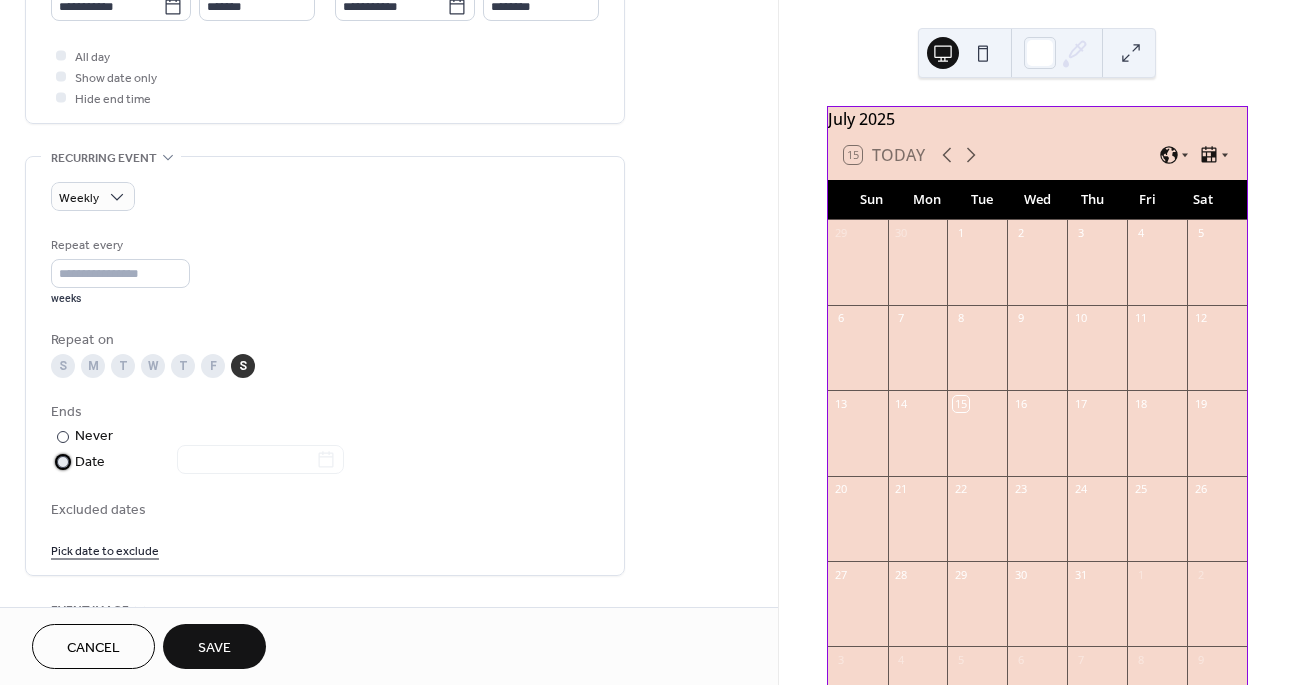 click at bounding box center [63, 462] 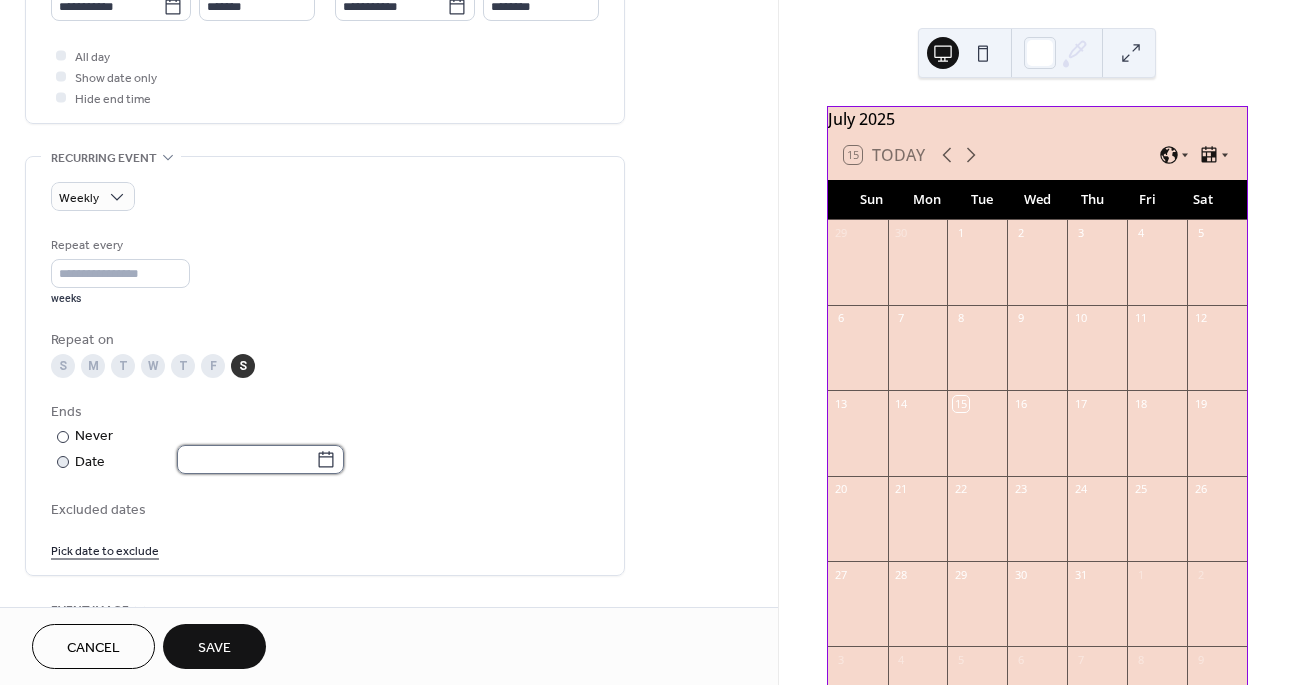 click at bounding box center [246, 459] 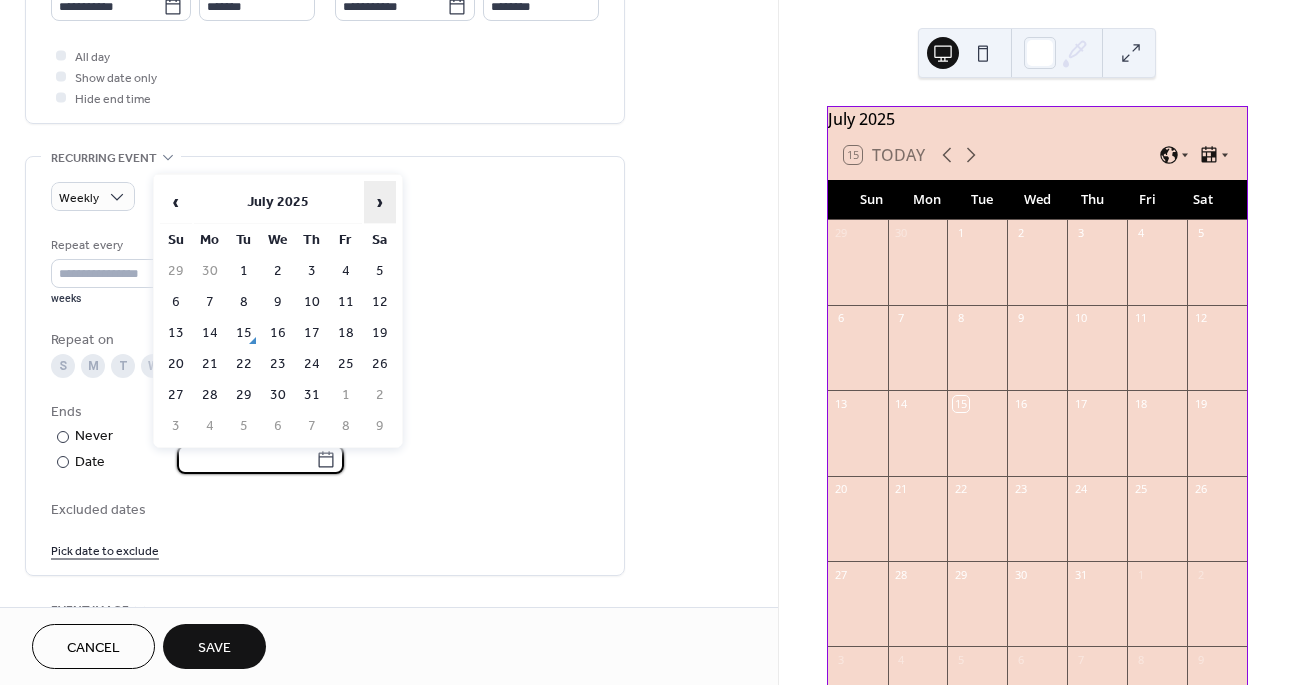 click on "›" at bounding box center (380, 202) 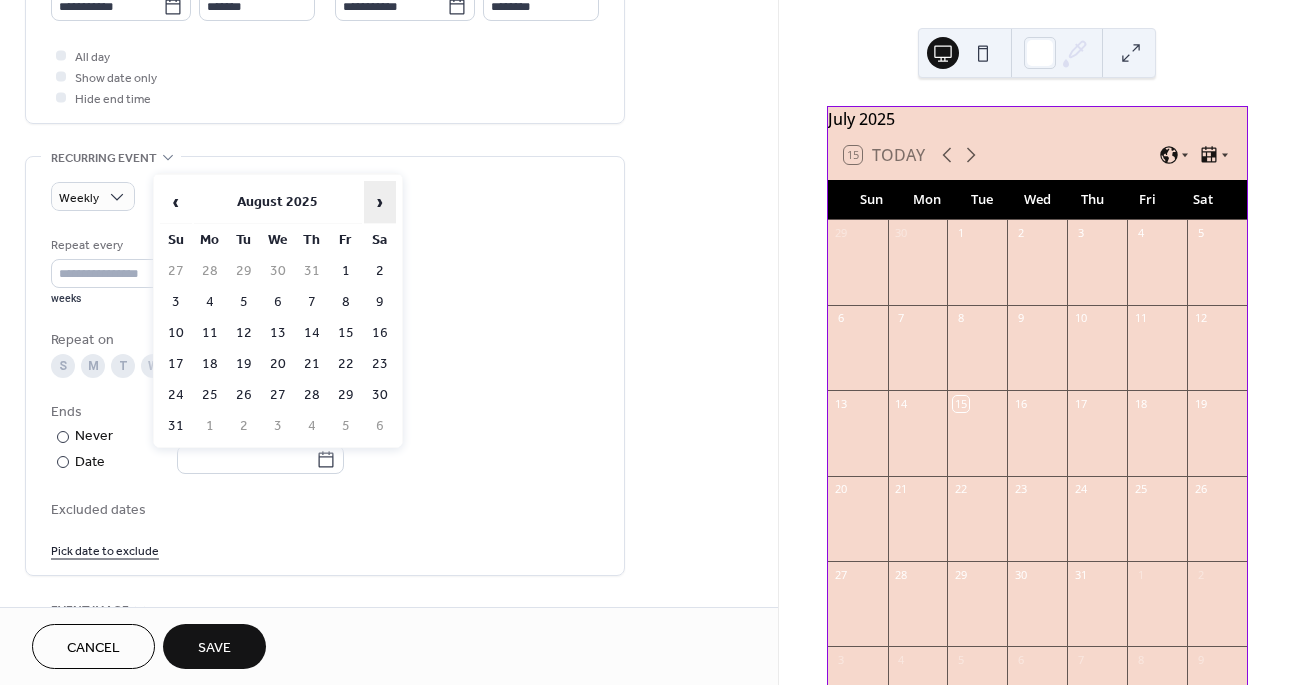 click on "›" at bounding box center (380, 202) 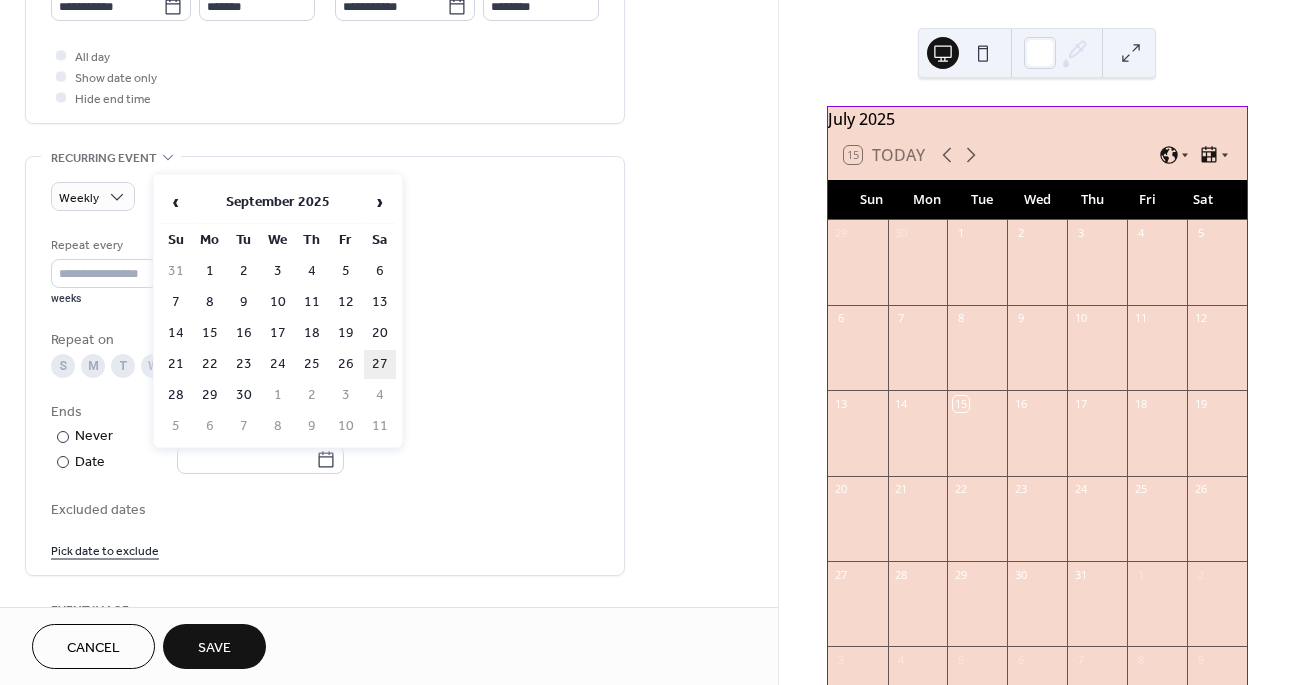click on "27" at bounding box center [380, 364] 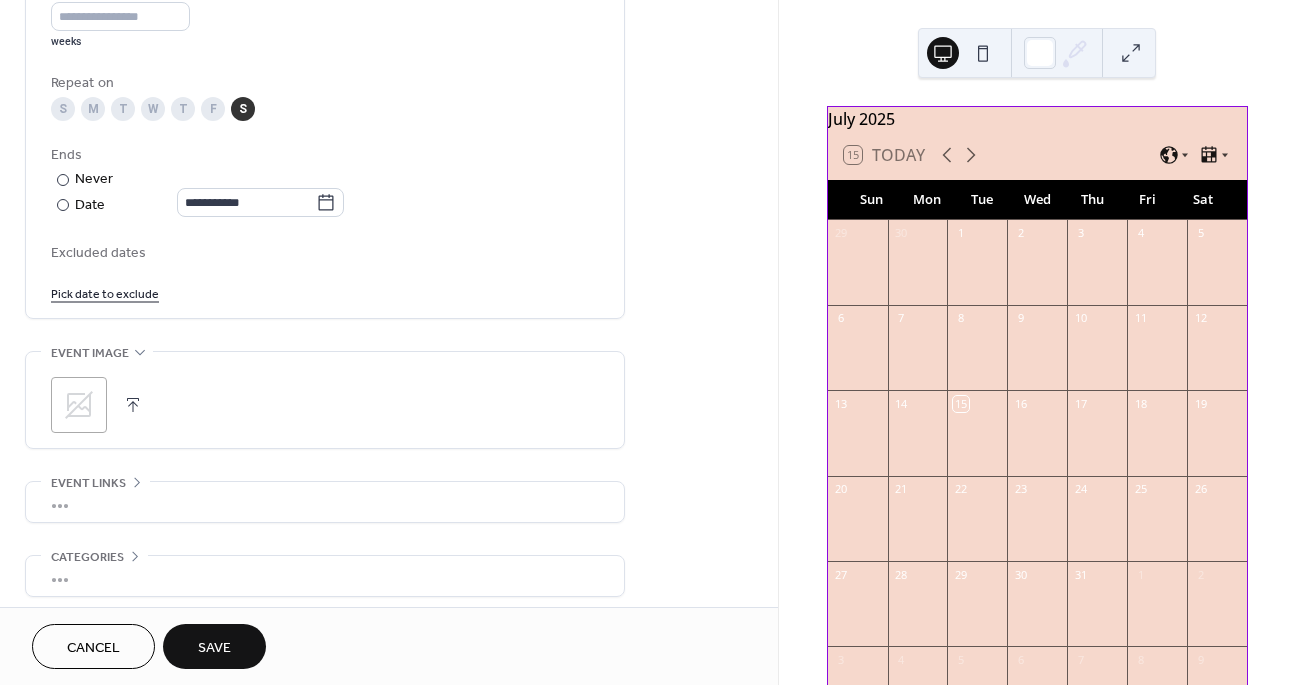 scroll, scrollTop: 1008, scrollLeft: 0, axis: vertical 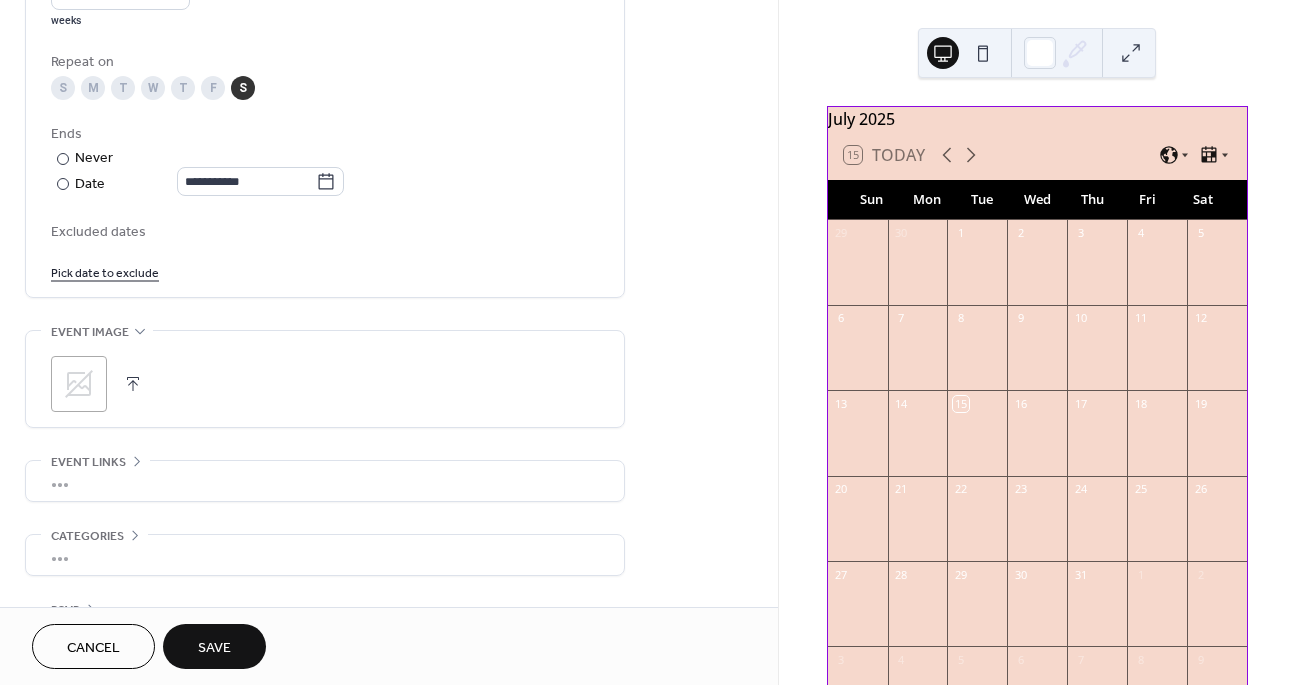 click 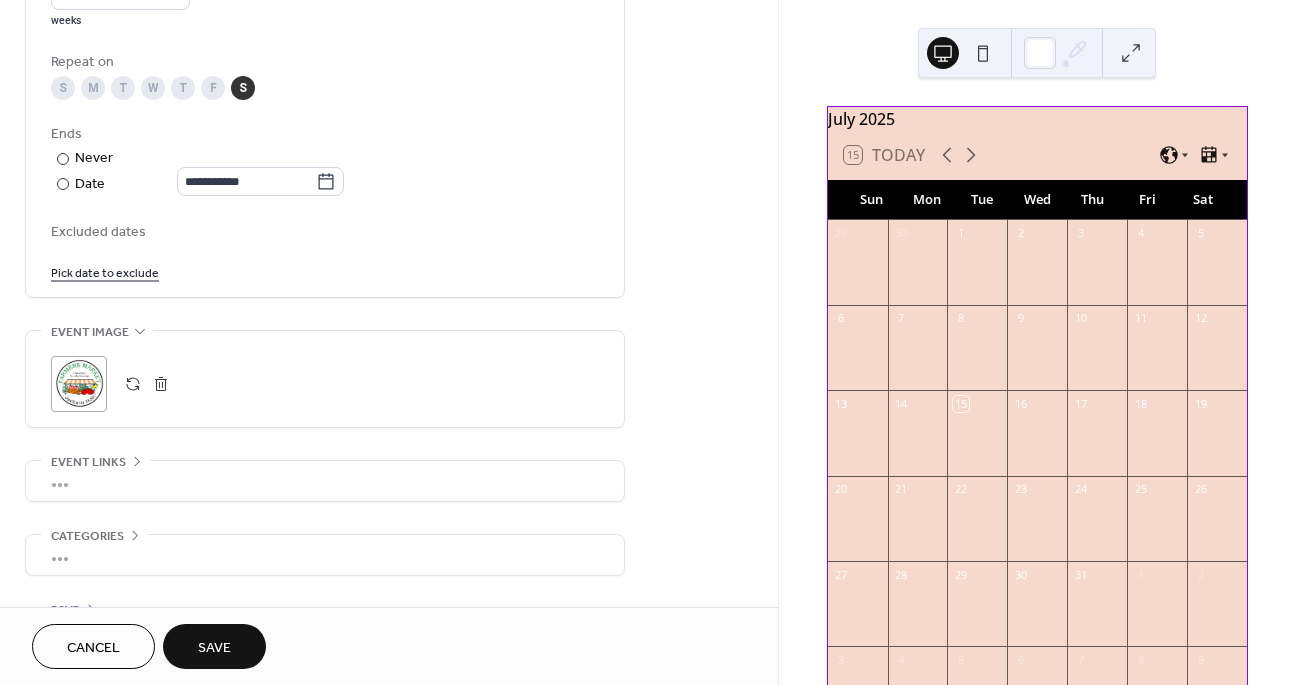 scroll, scrollTop: 1071, scrollLeft: 0, axis: vertical 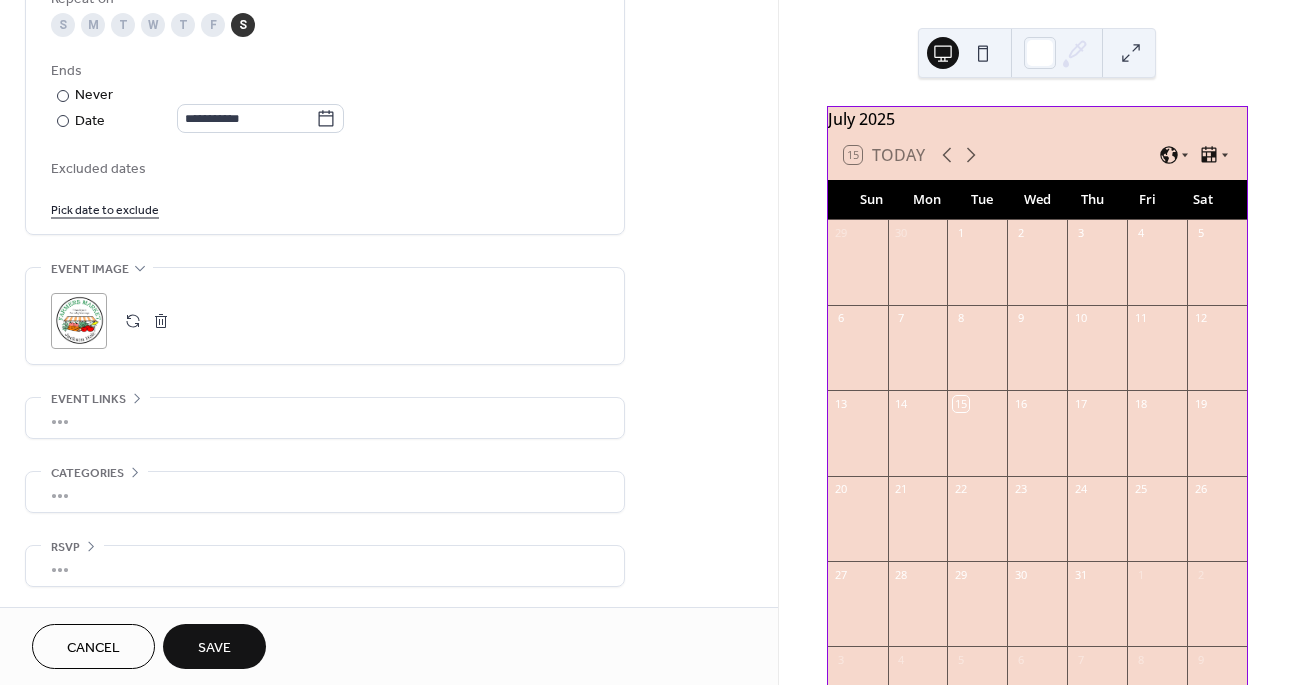 click on "•••" at bounding box center [325, 418] 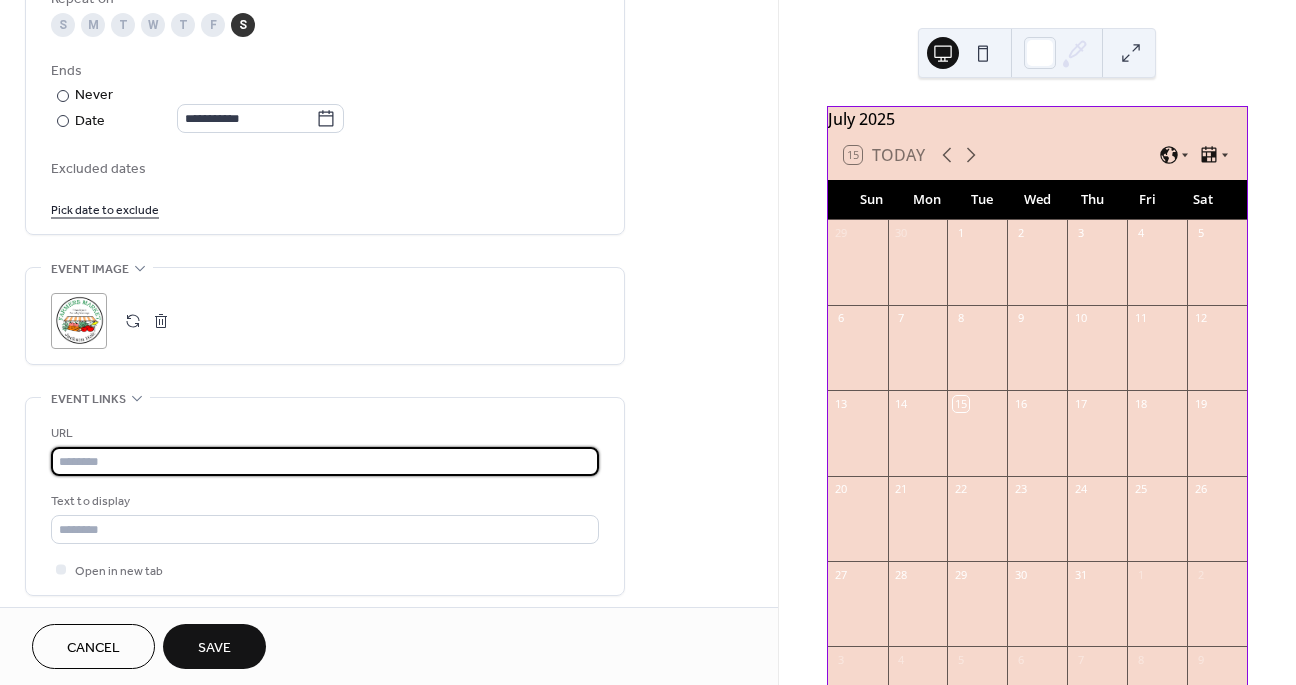 click at bounding box center [325, 461] 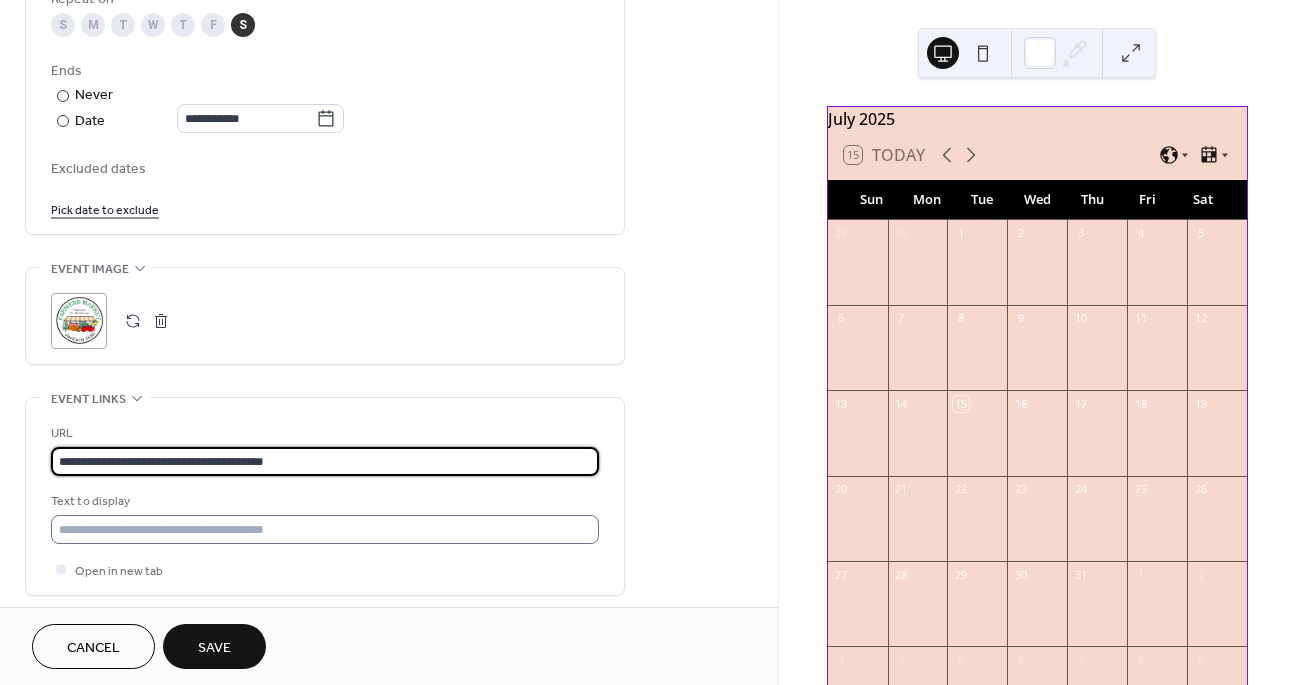 type on "**********" 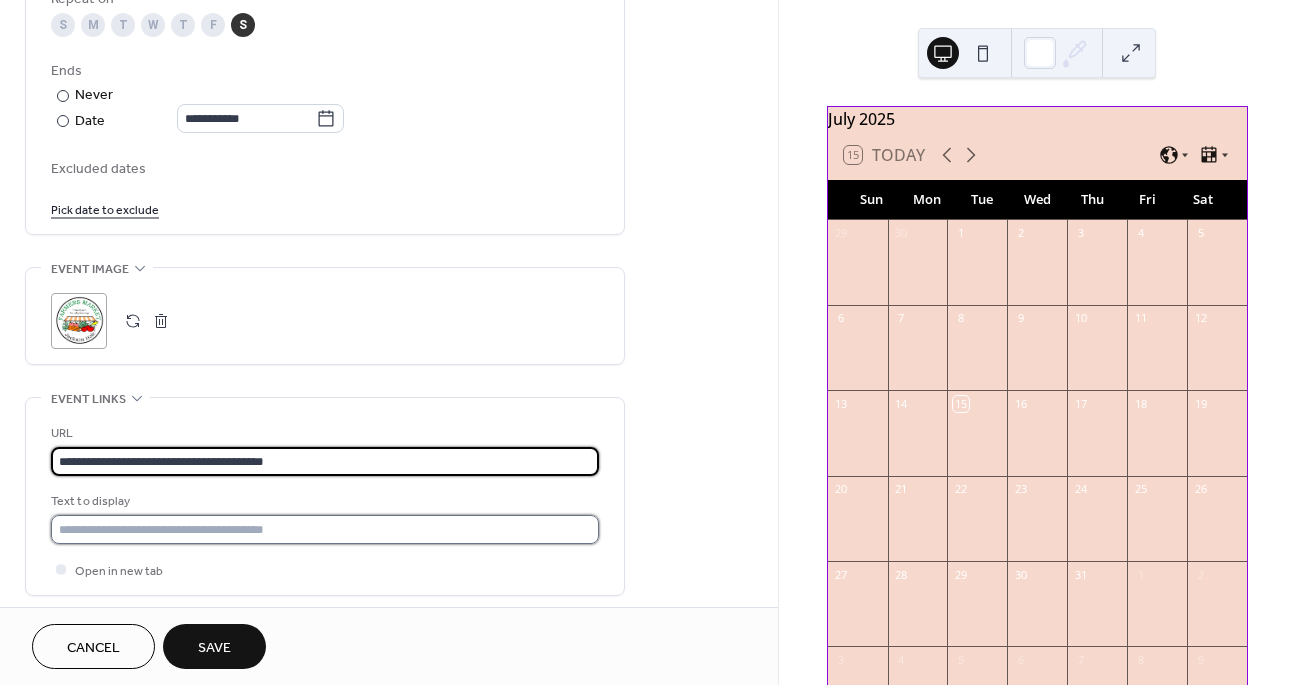 click at bounding box center [325, 529] 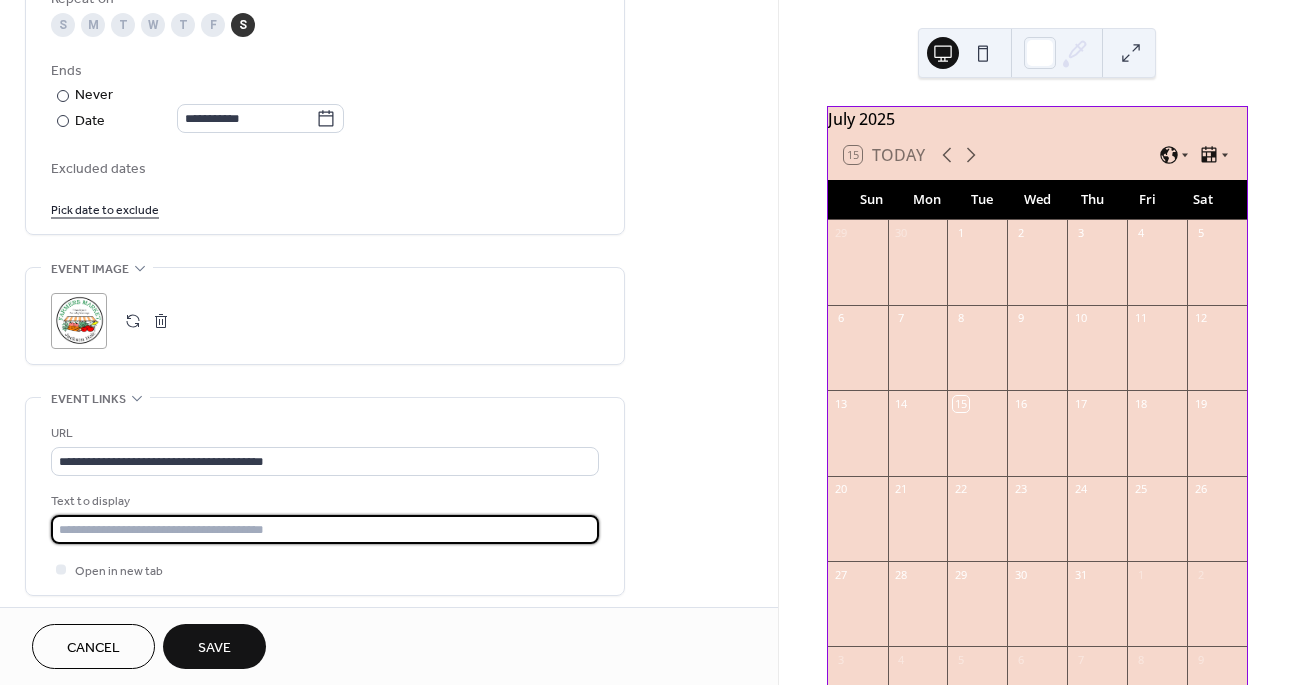 click at bounding box center (325, 529) 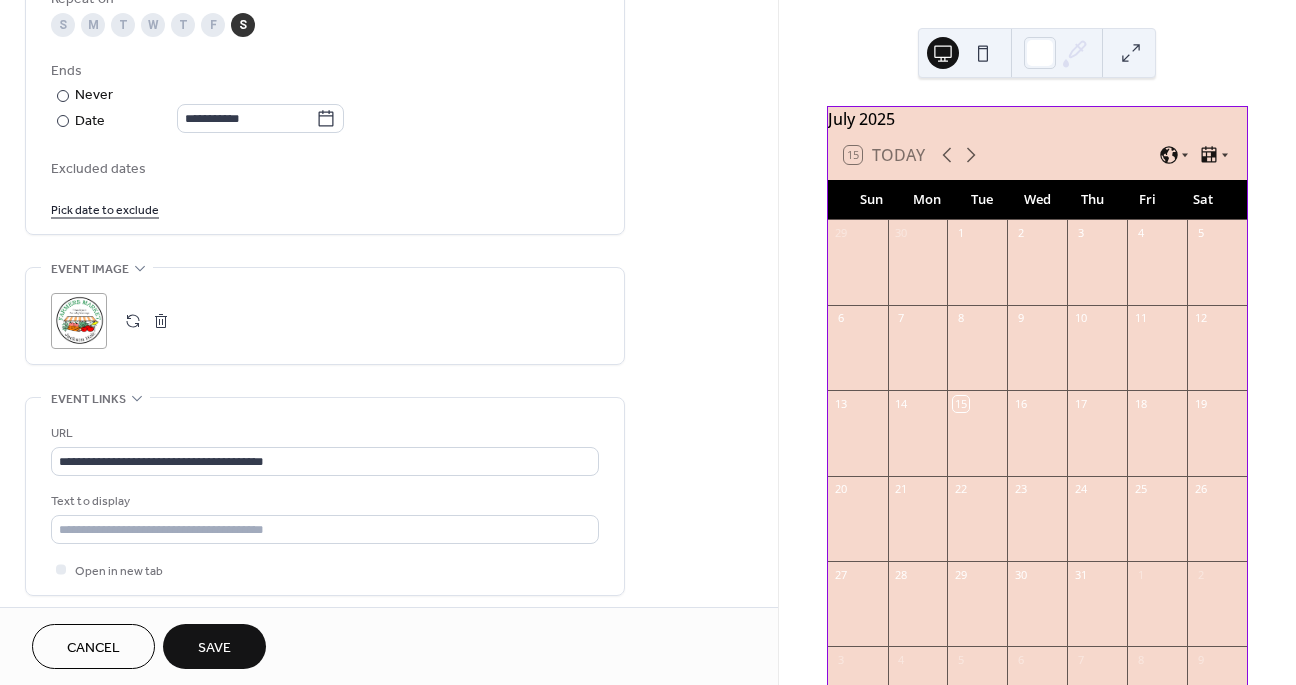 click on "Save" at bounding box center (214, 648) 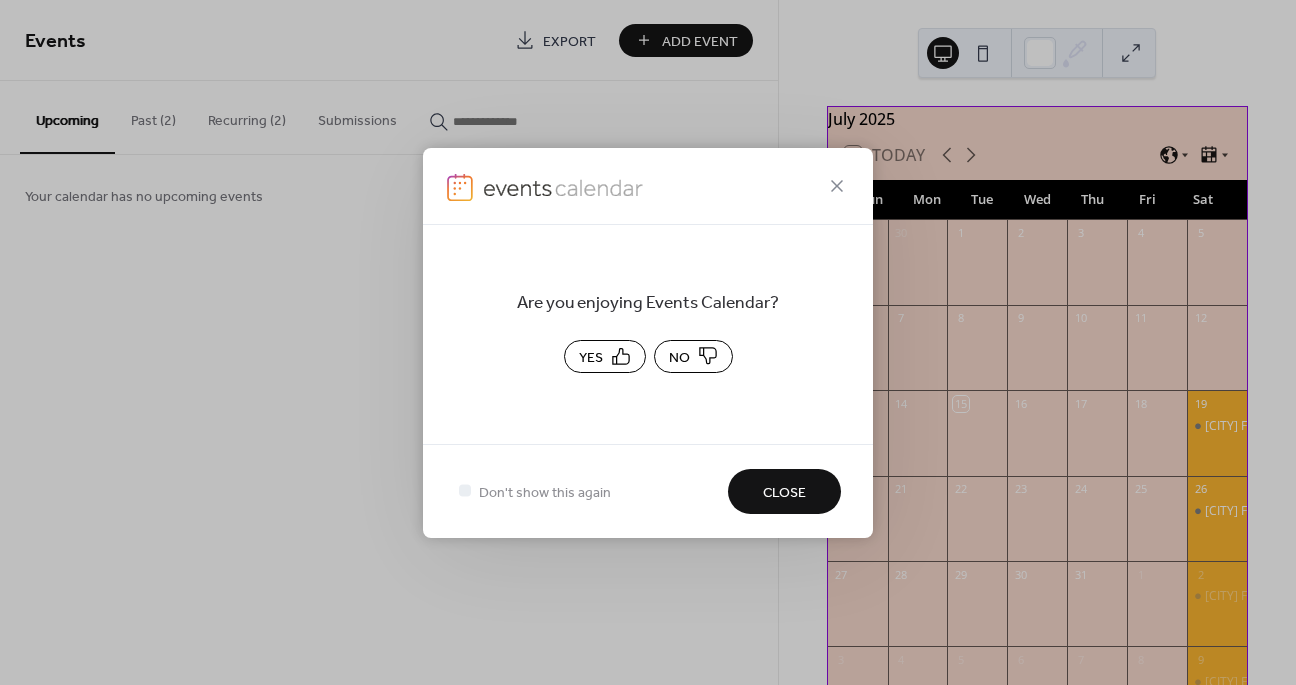 click on "Close" at bounding box center [784, 492] 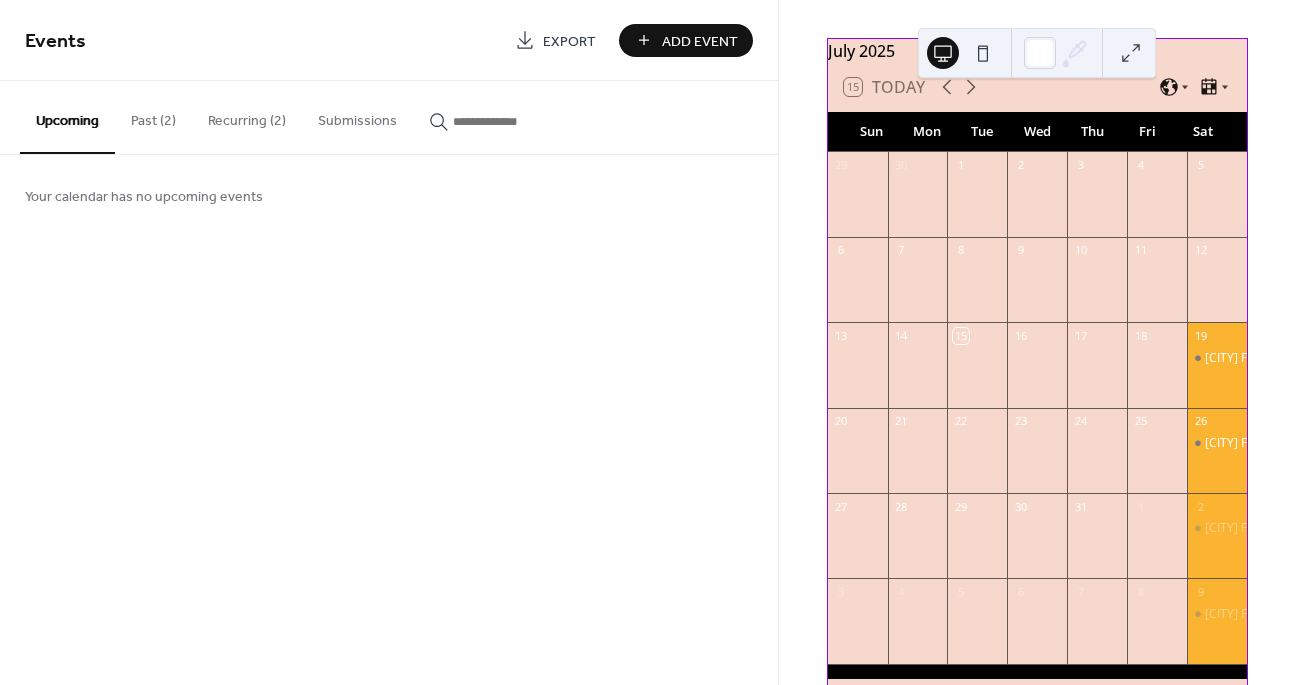 scroll, scrollTop: 63, scrollLeft: 0, axis: vertical 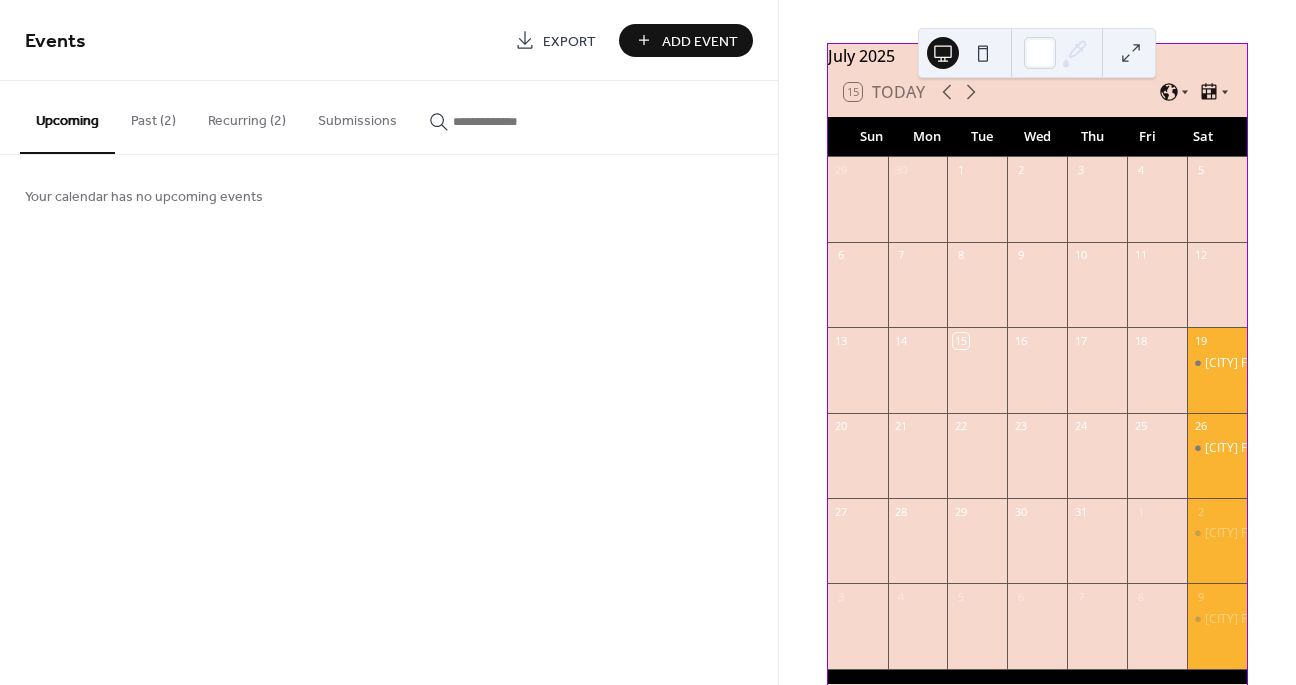 click at bounding box center [977, 209] 